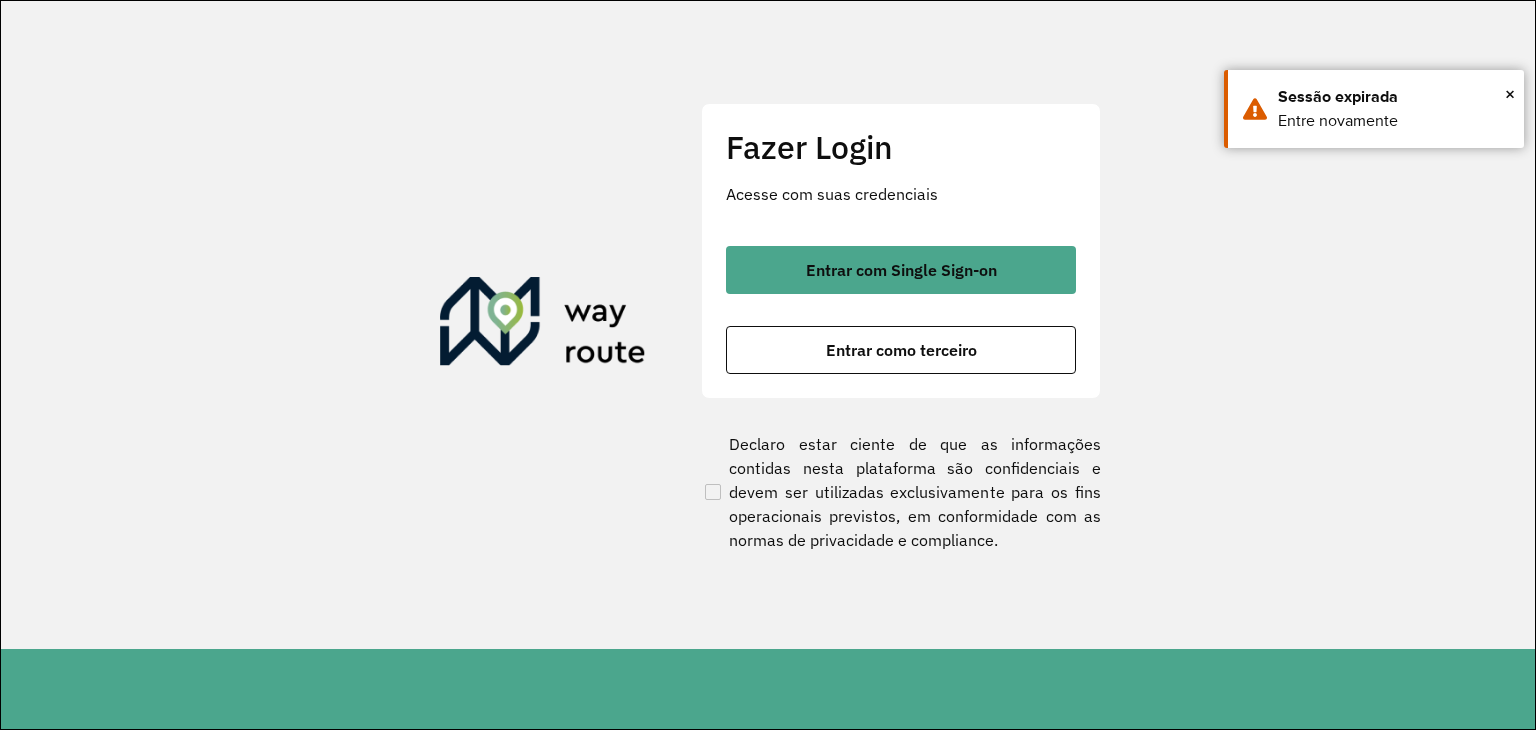scroll, scrollTop: 0, scrollLeft: 0, axis: both 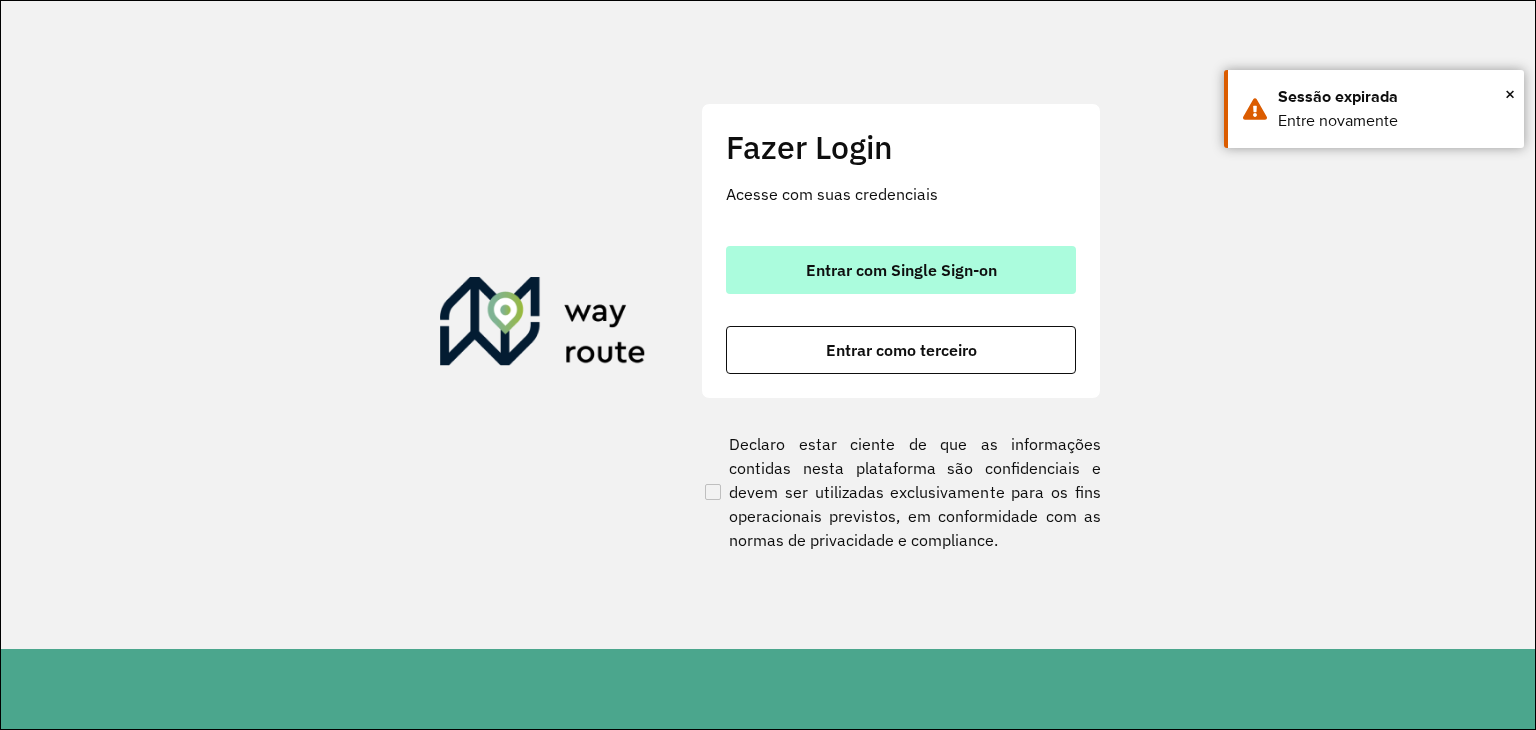 click on "Entrar com Single Sign-on" at bounding box center (901, 270) 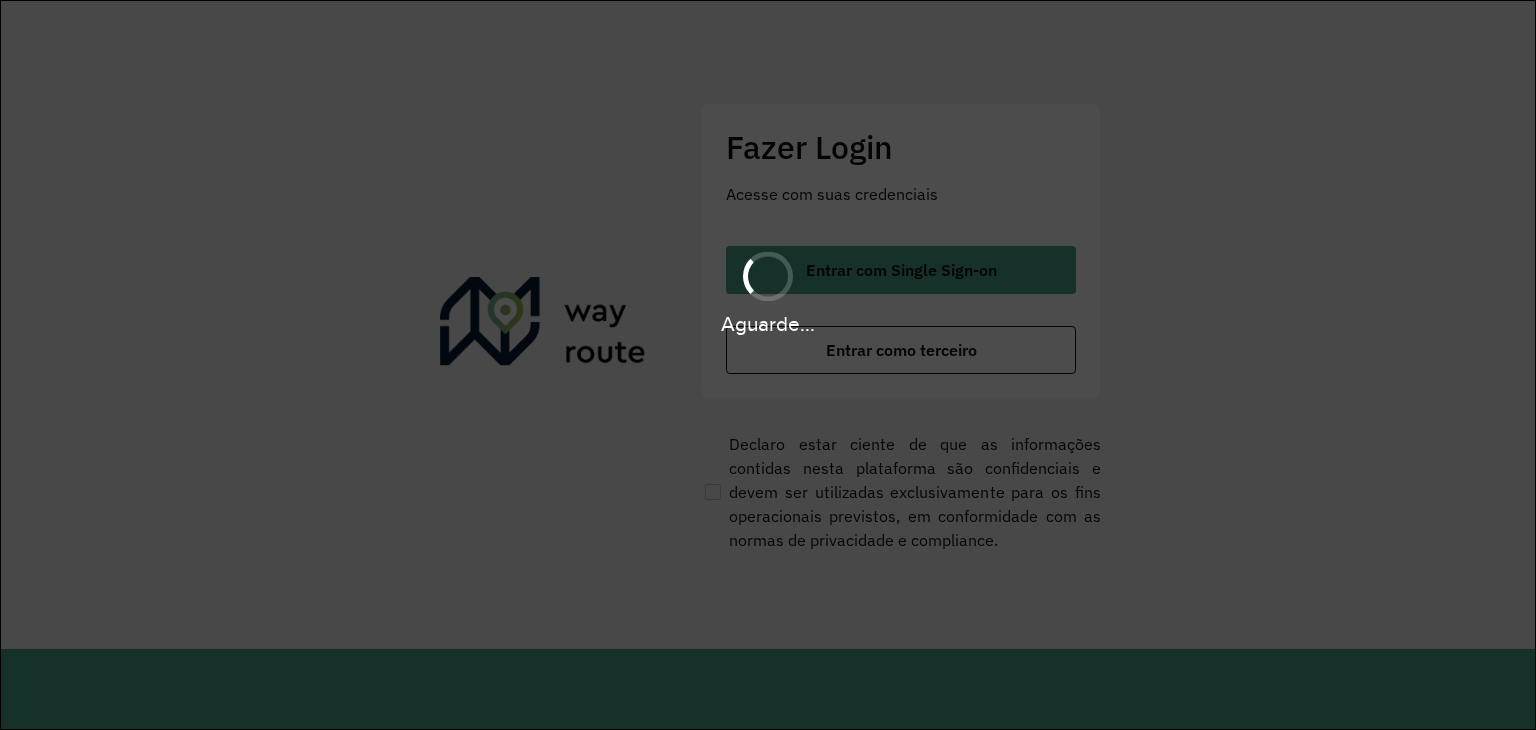 scroll, scrollTop: 0, scrollLeft: 0, axis: both 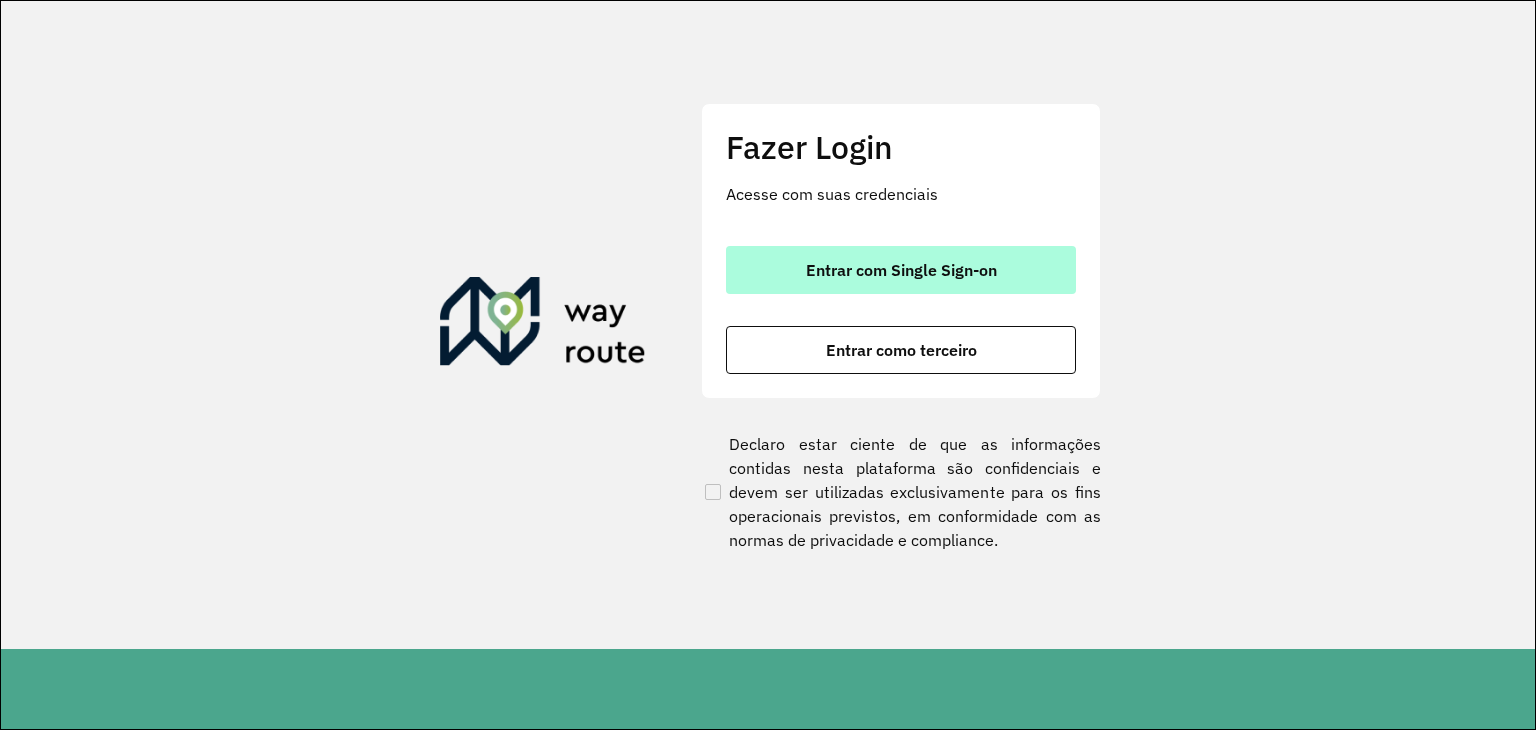click on "Entrar com Single Sign-on" at bounding box center [901, 270] 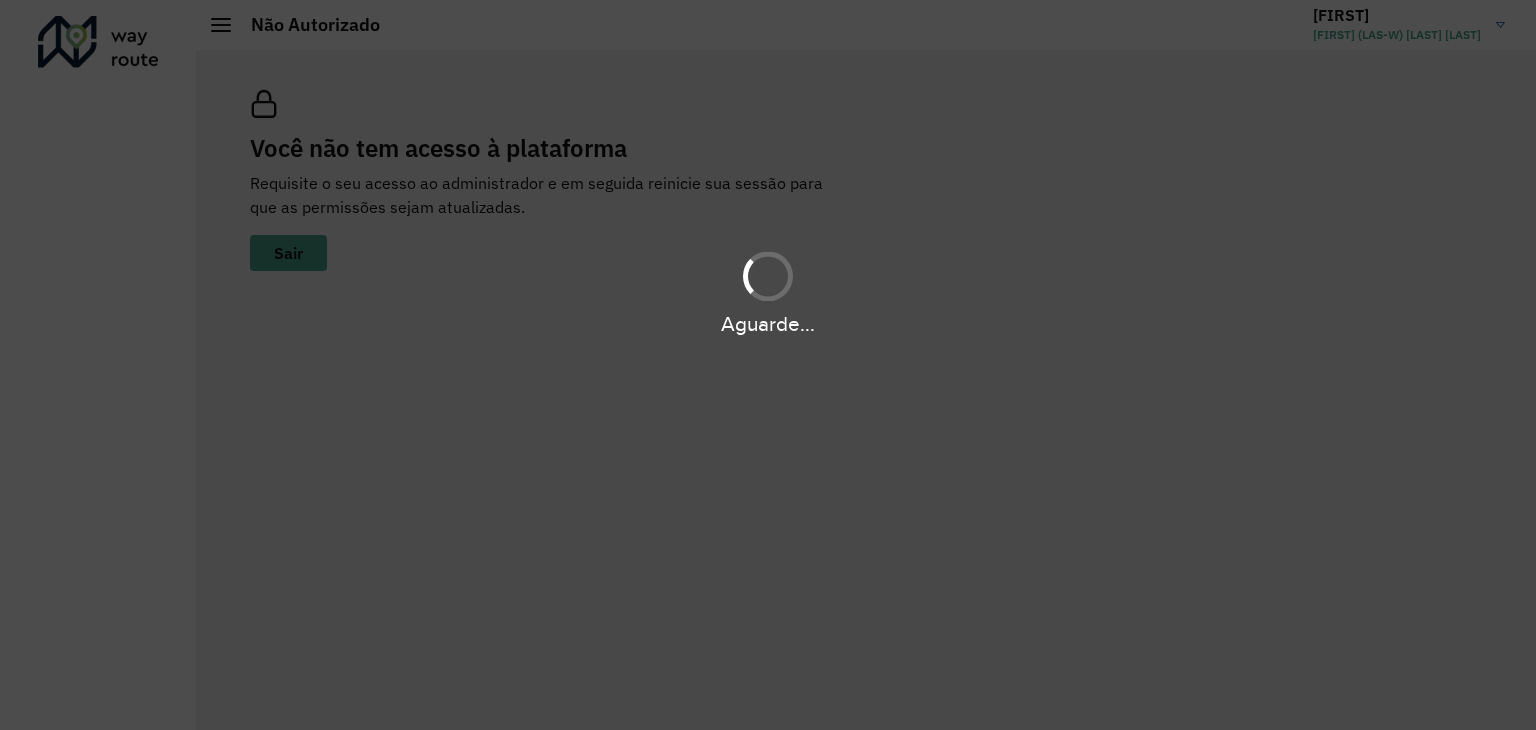 scroll, scrollTop: 0, scrollLeft: 0, axis: both 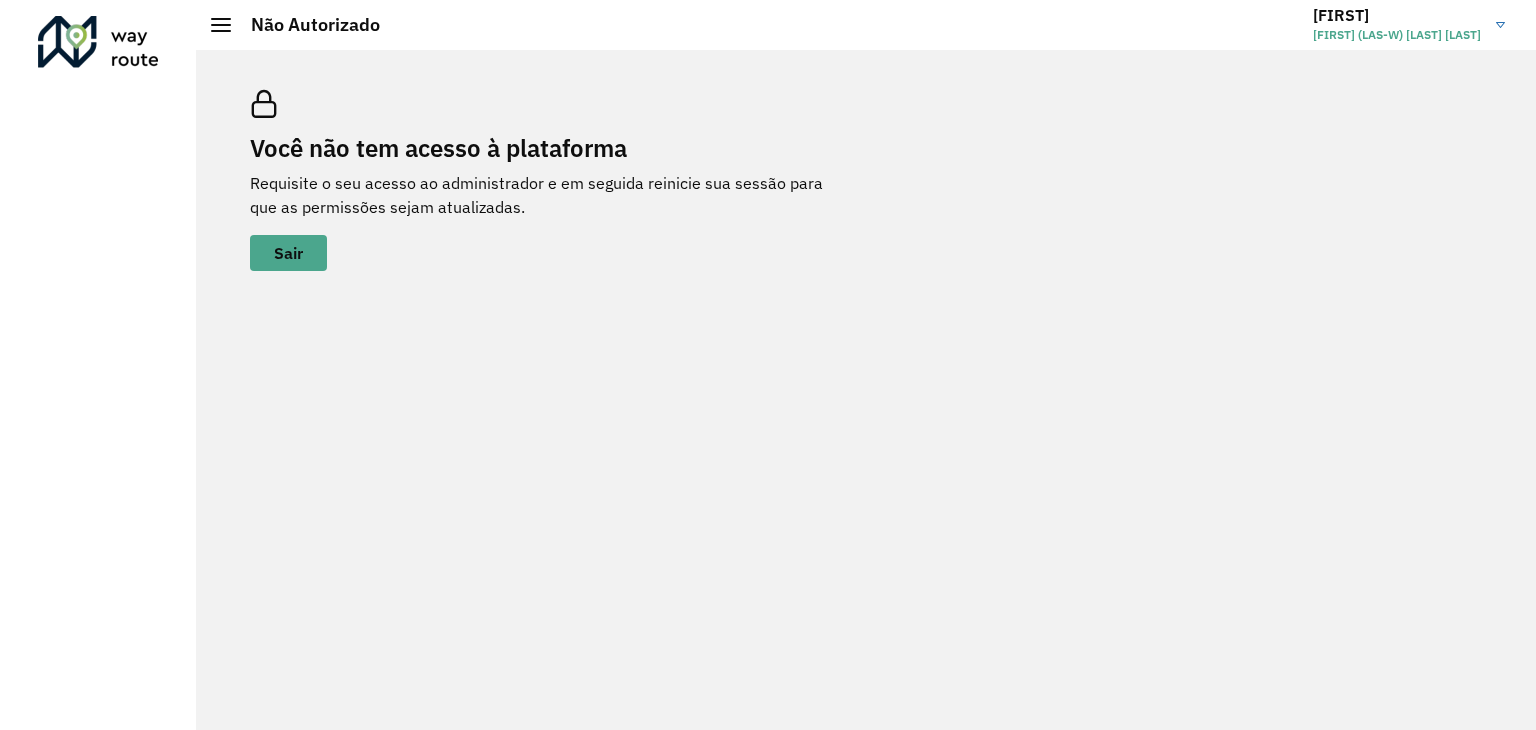 click on "Juan (LAS-W) Quispe Yujra" 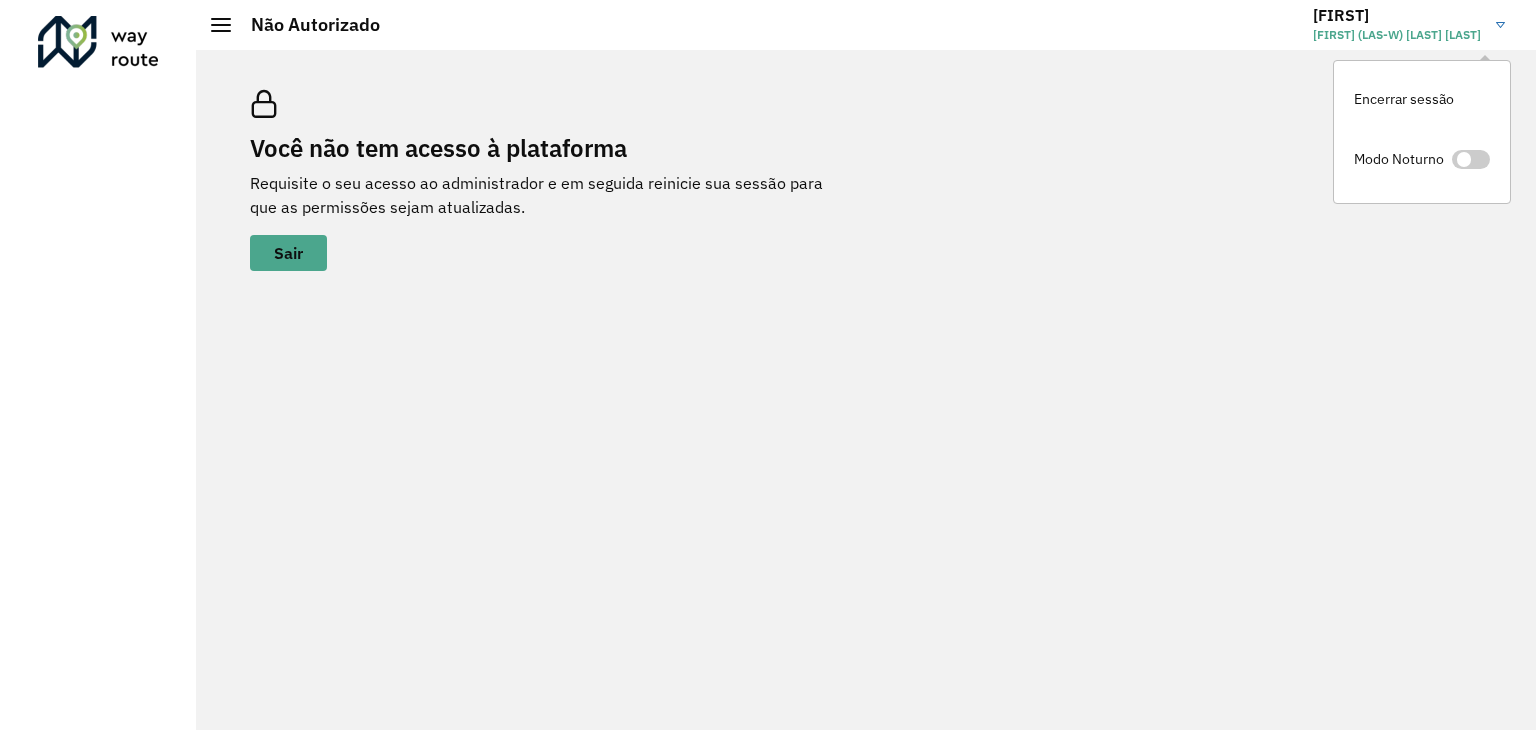 click 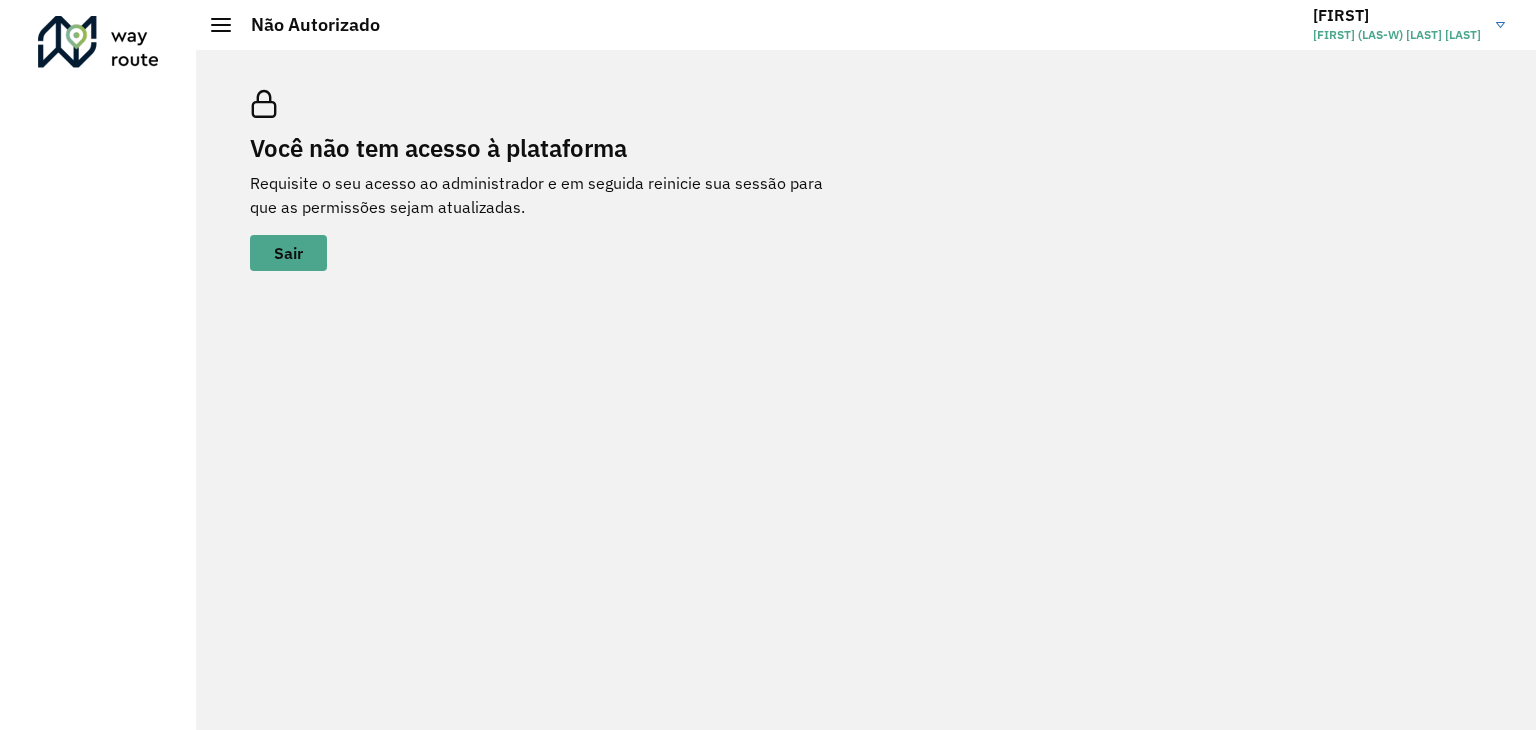 click 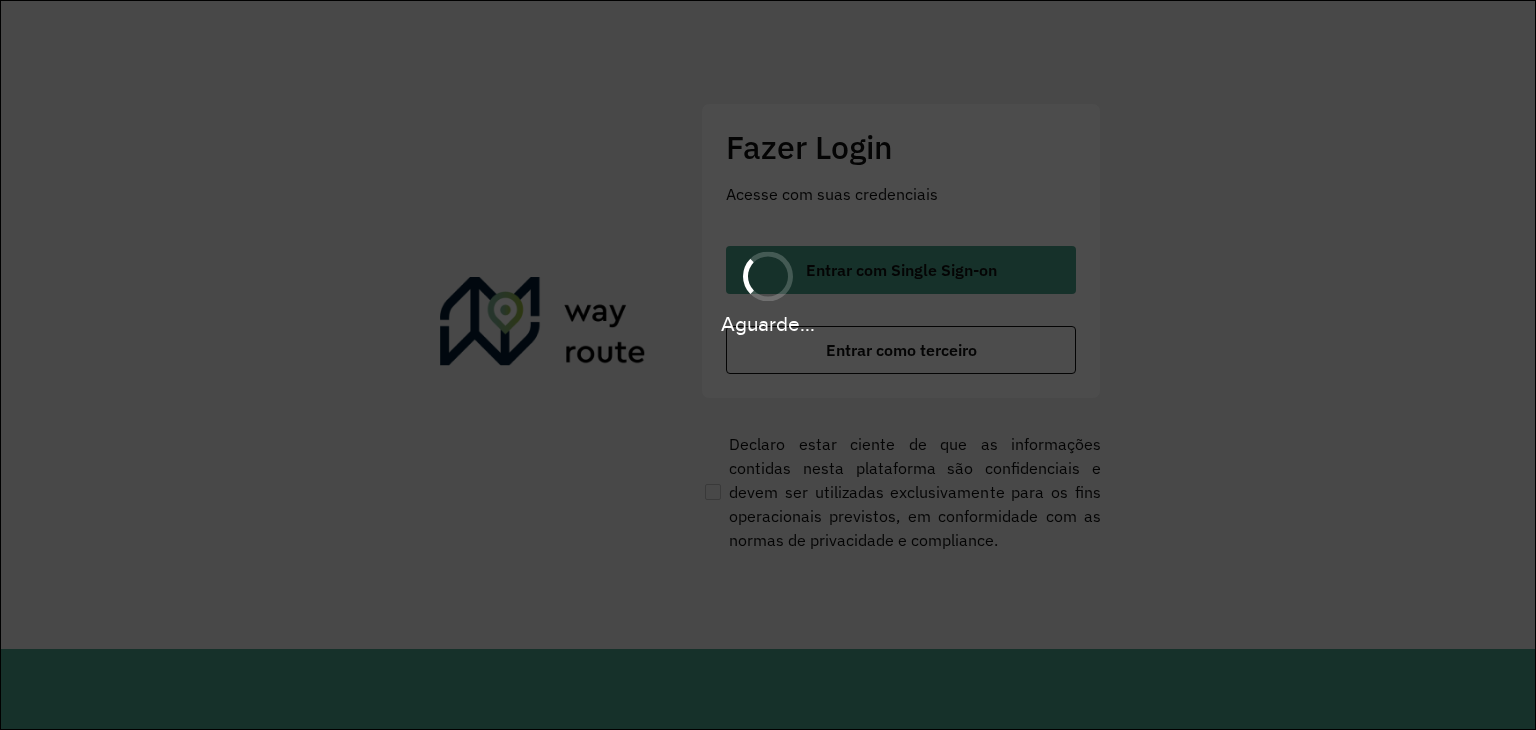 scroll, scrollTop: 0, scrollLeft: 0, axis: both 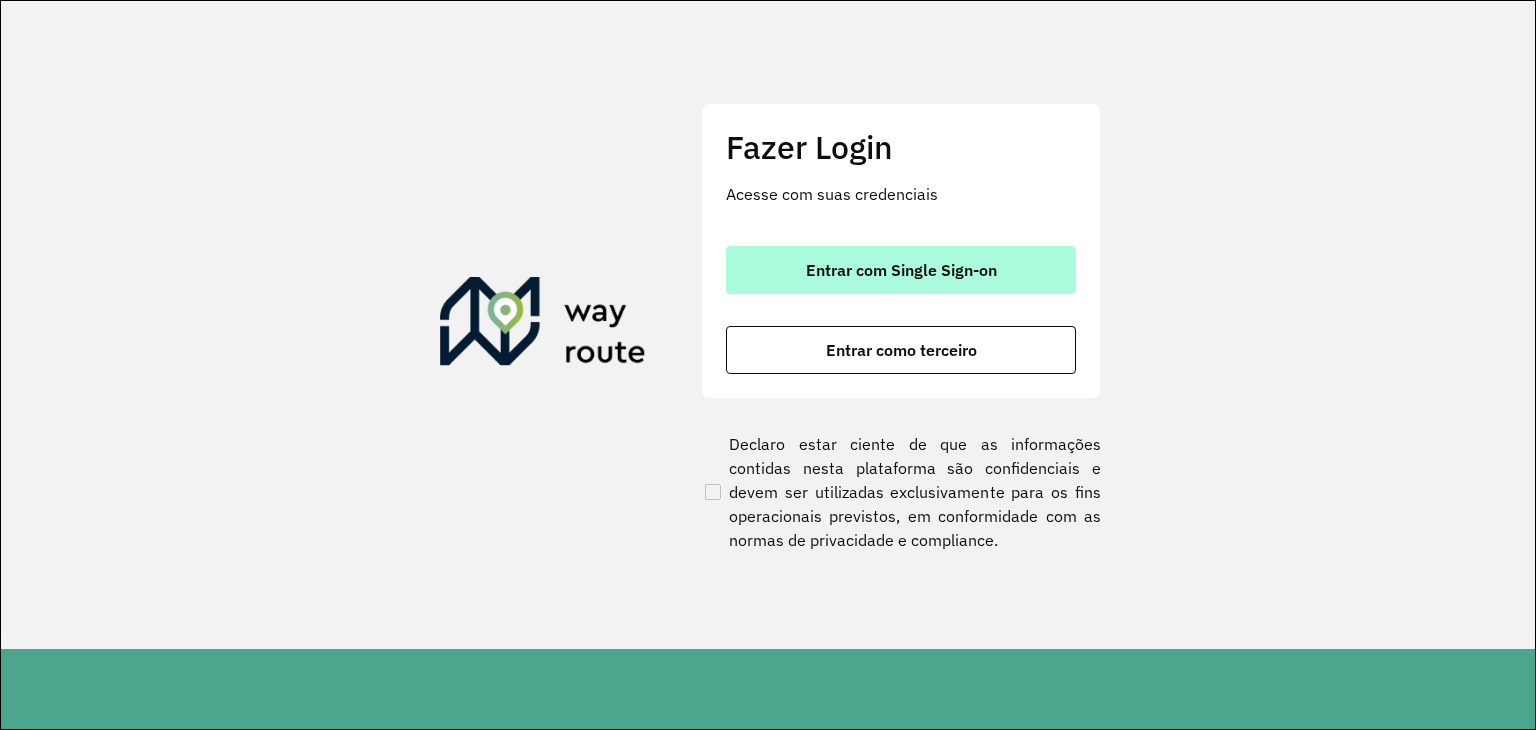 click on "Entrar com Single Sign-on" at bounding box center (901, 270) 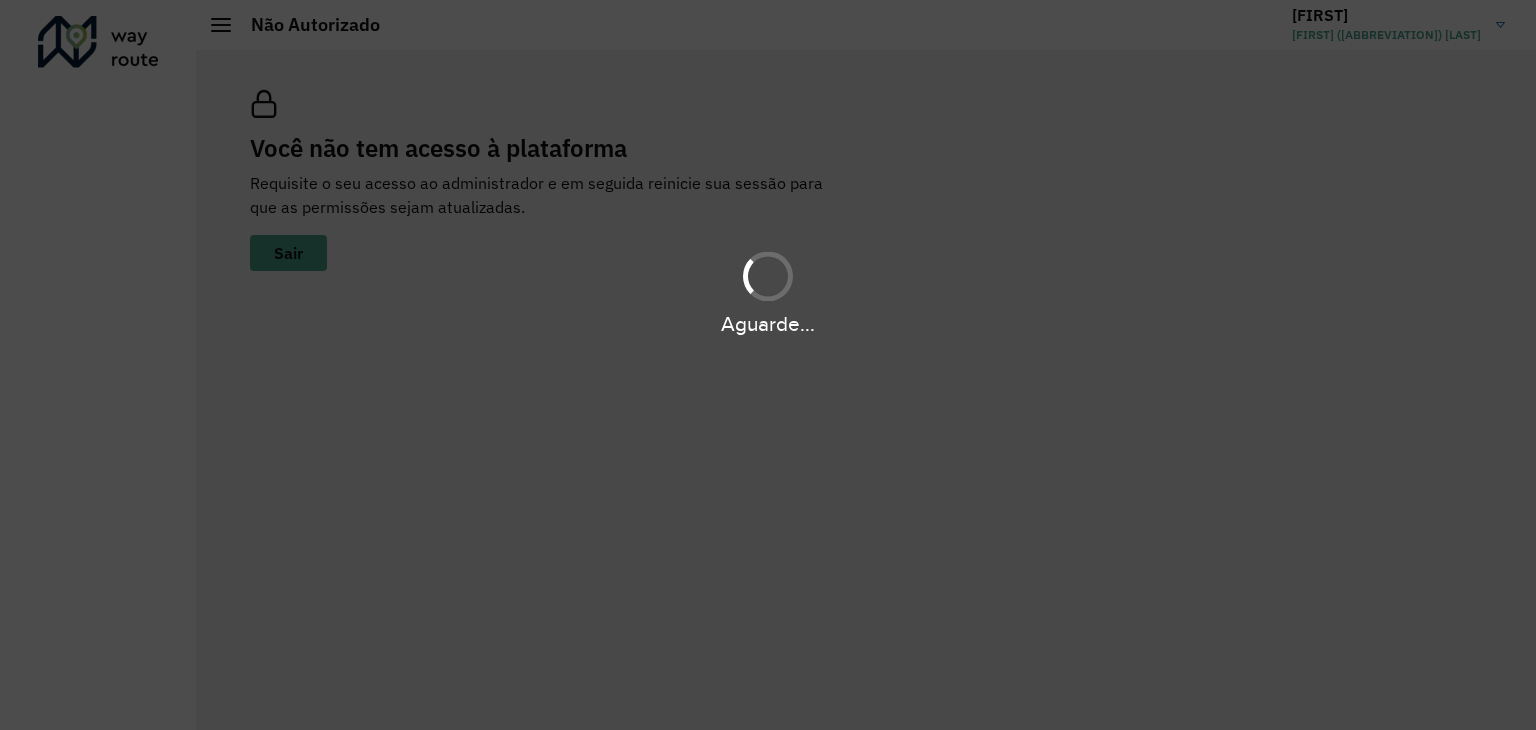 scroll, scrollTop: 0, scrollLeft: 0, axis: both 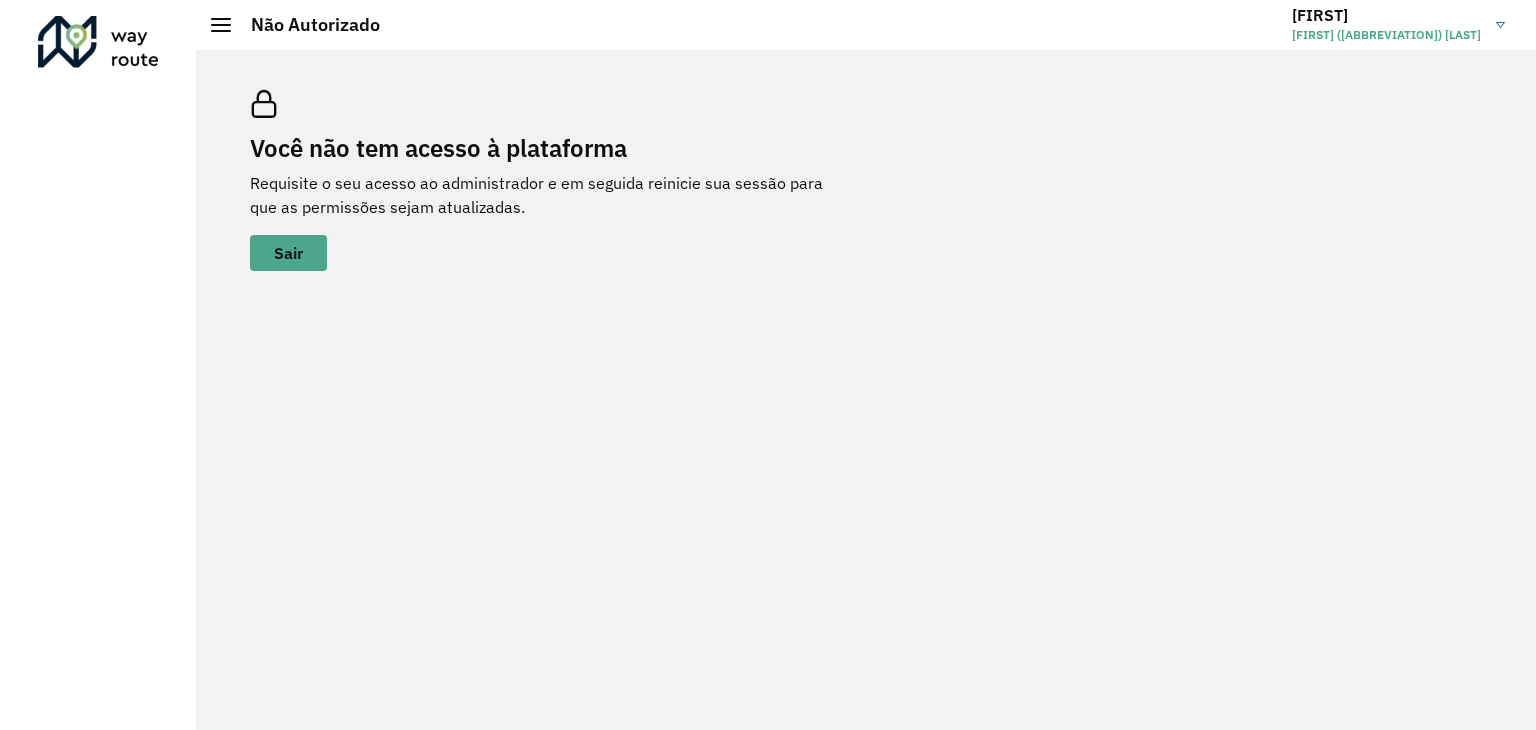 click 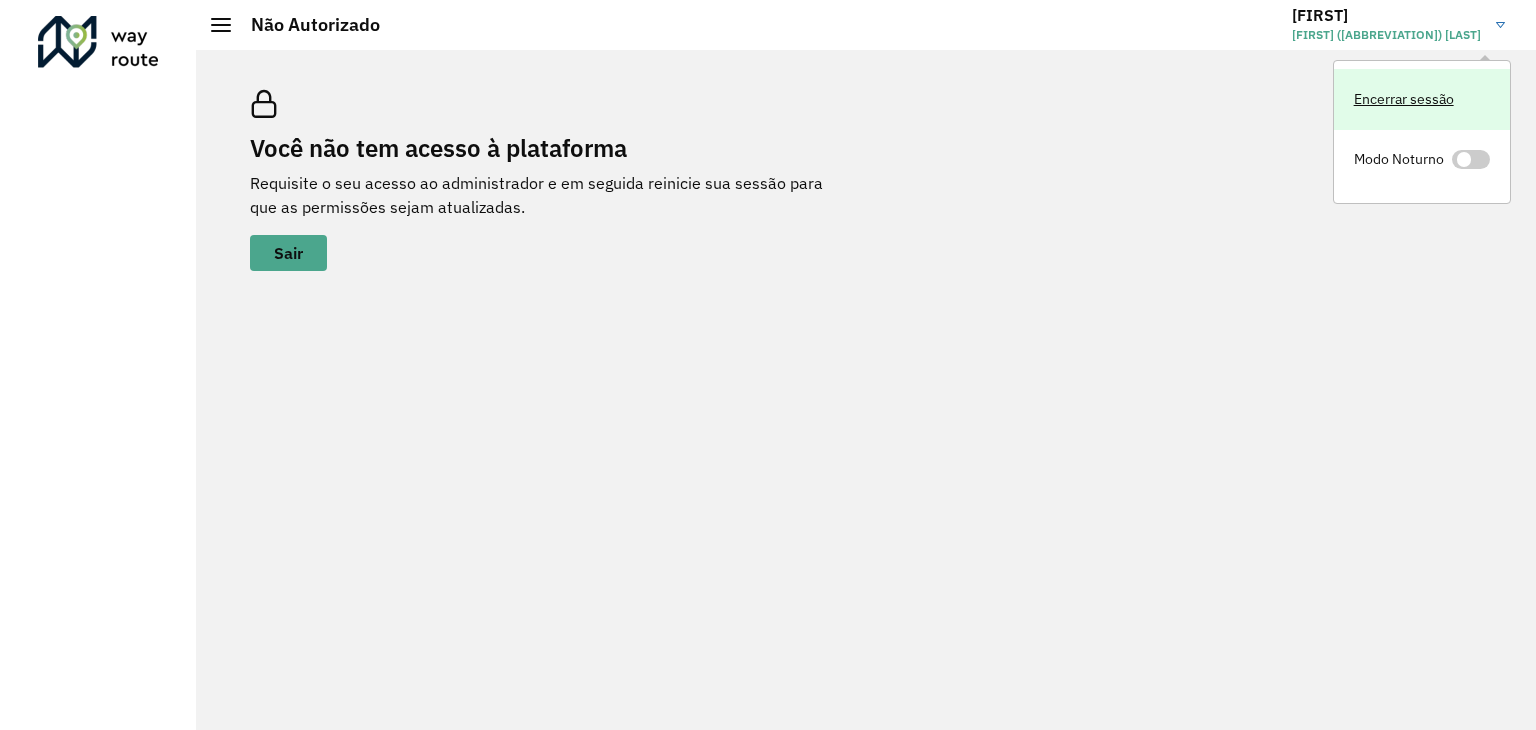 click on "Encerrar sessão" 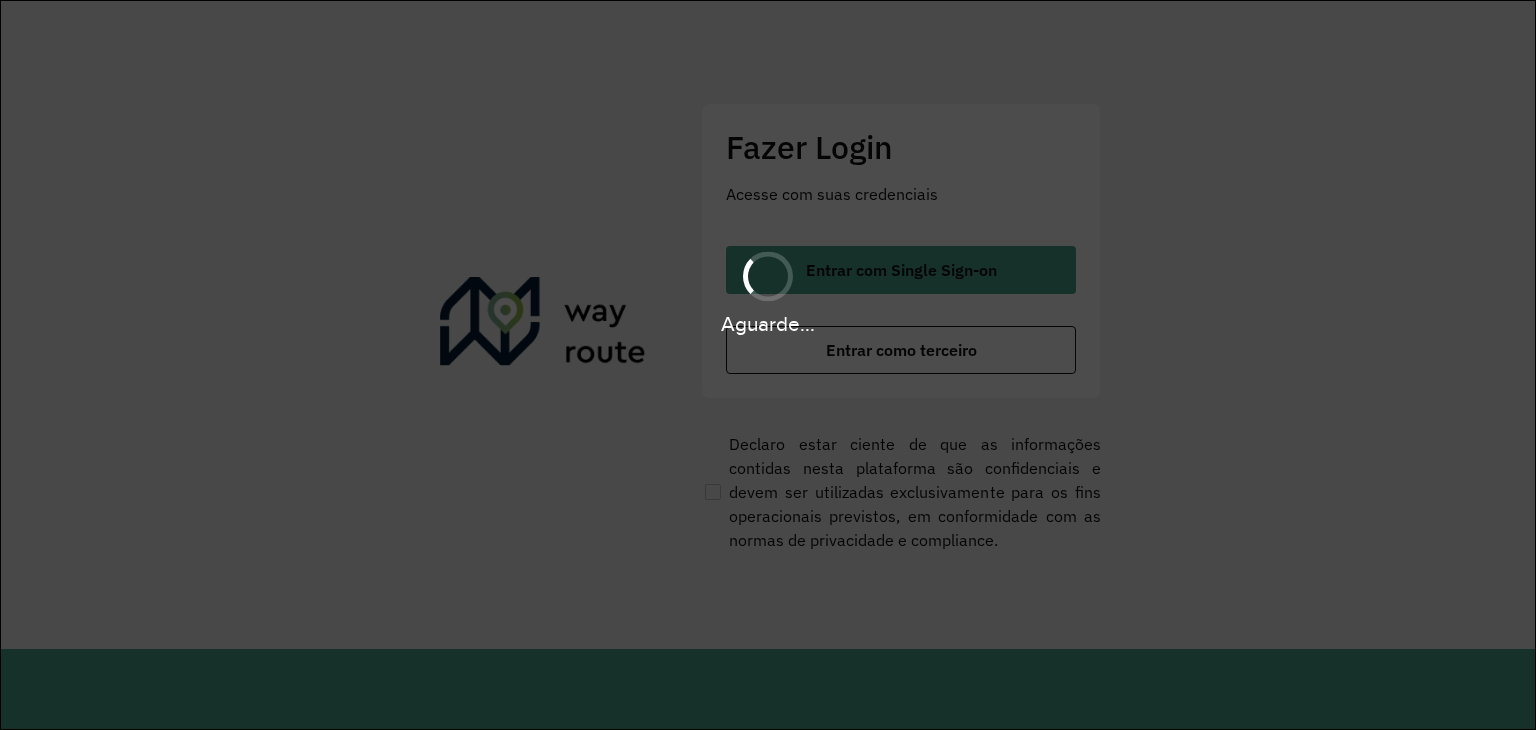 scroll, scrollTop: 0, scrollLeft: 0, axis: both 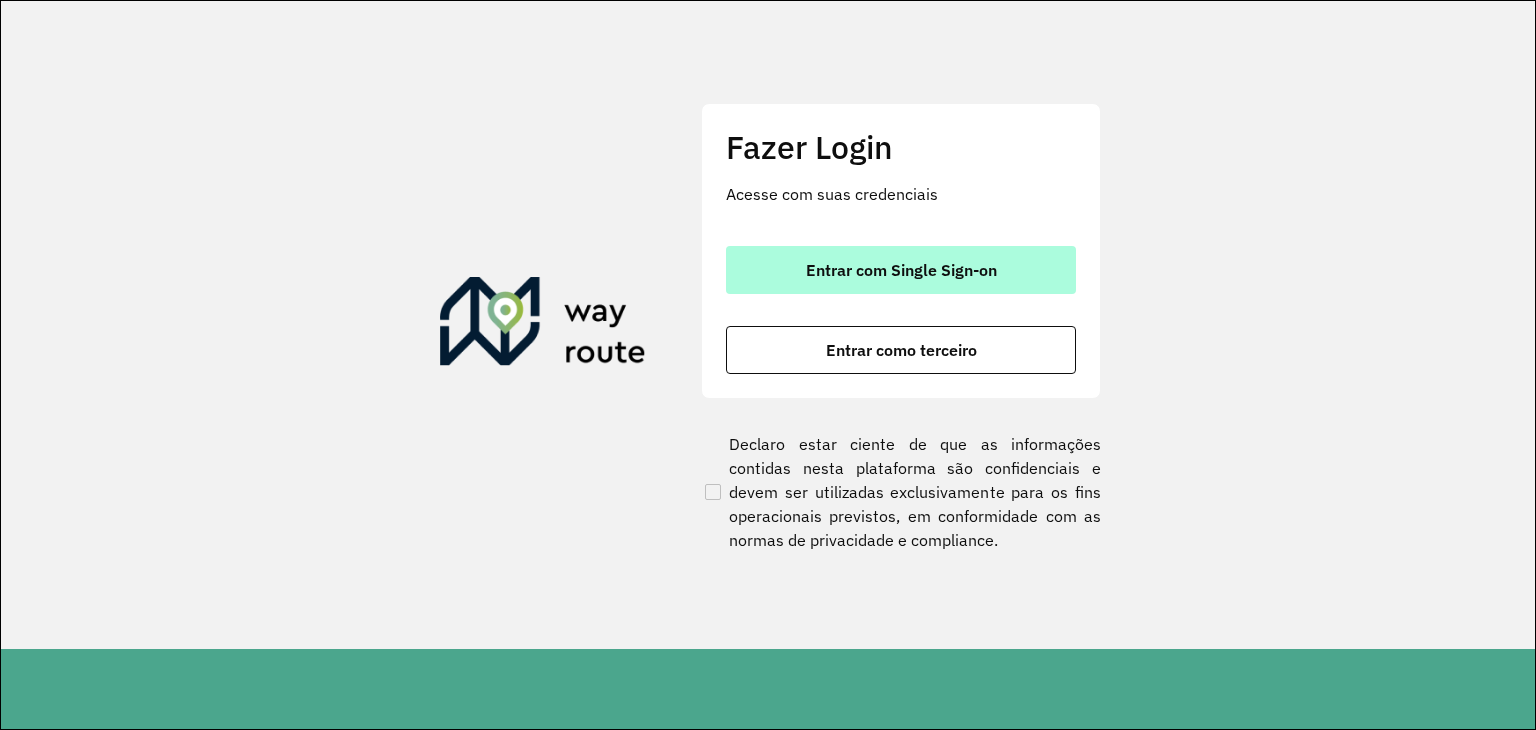 click on "Entrar com Single Sign-on" at bounding box center [901, 270] 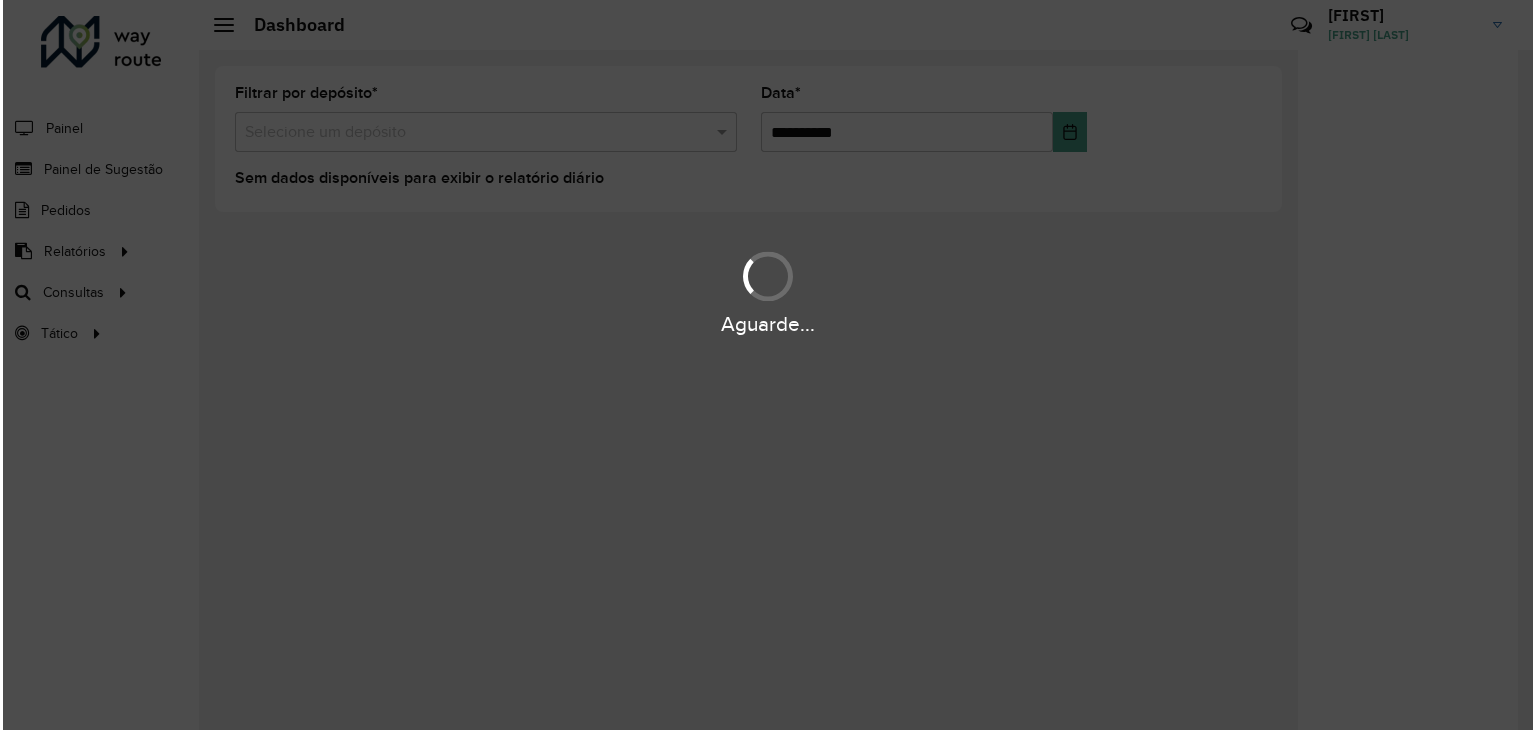 scroll, scrollTop: 0, scrollLeft: 0, axis: both 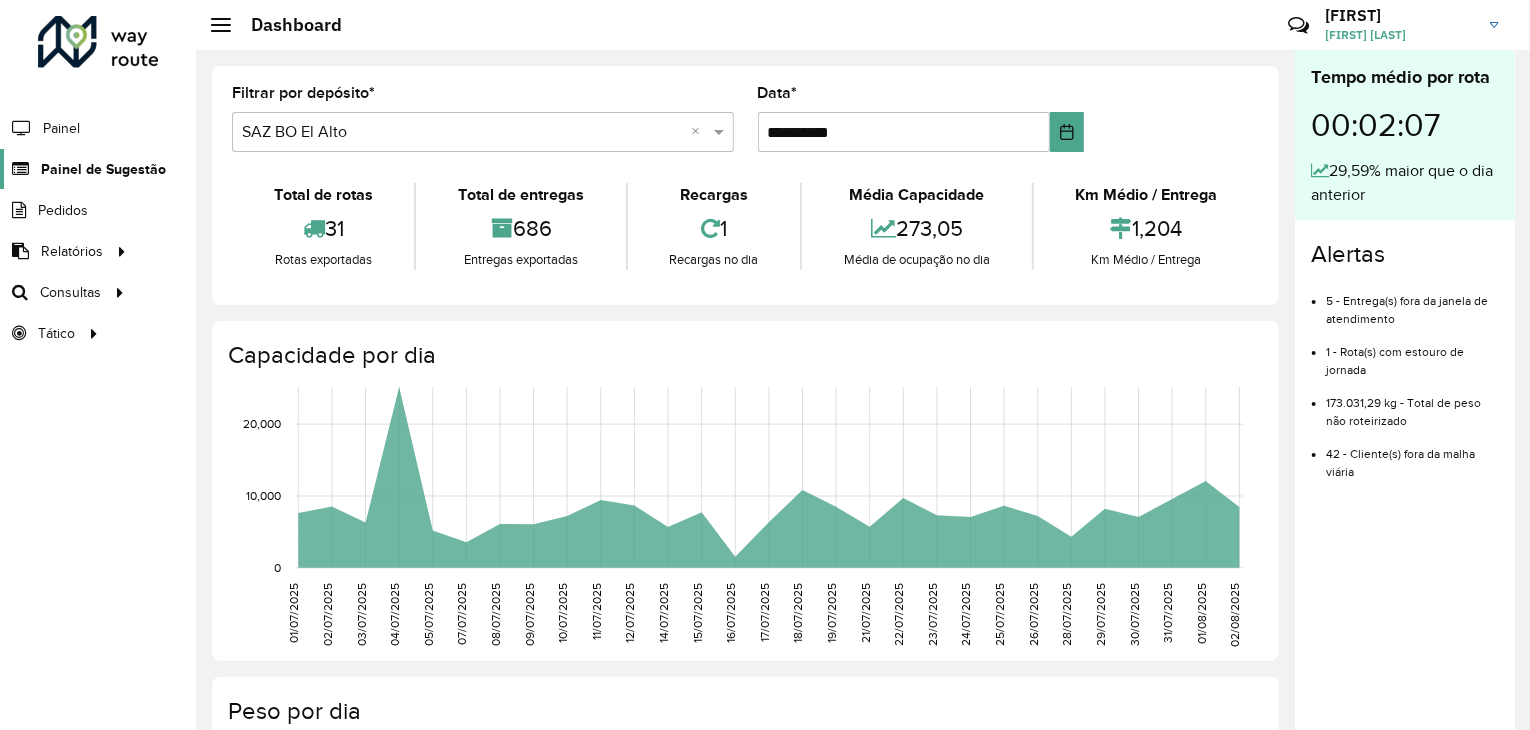 click on "Painel de Sugestão" 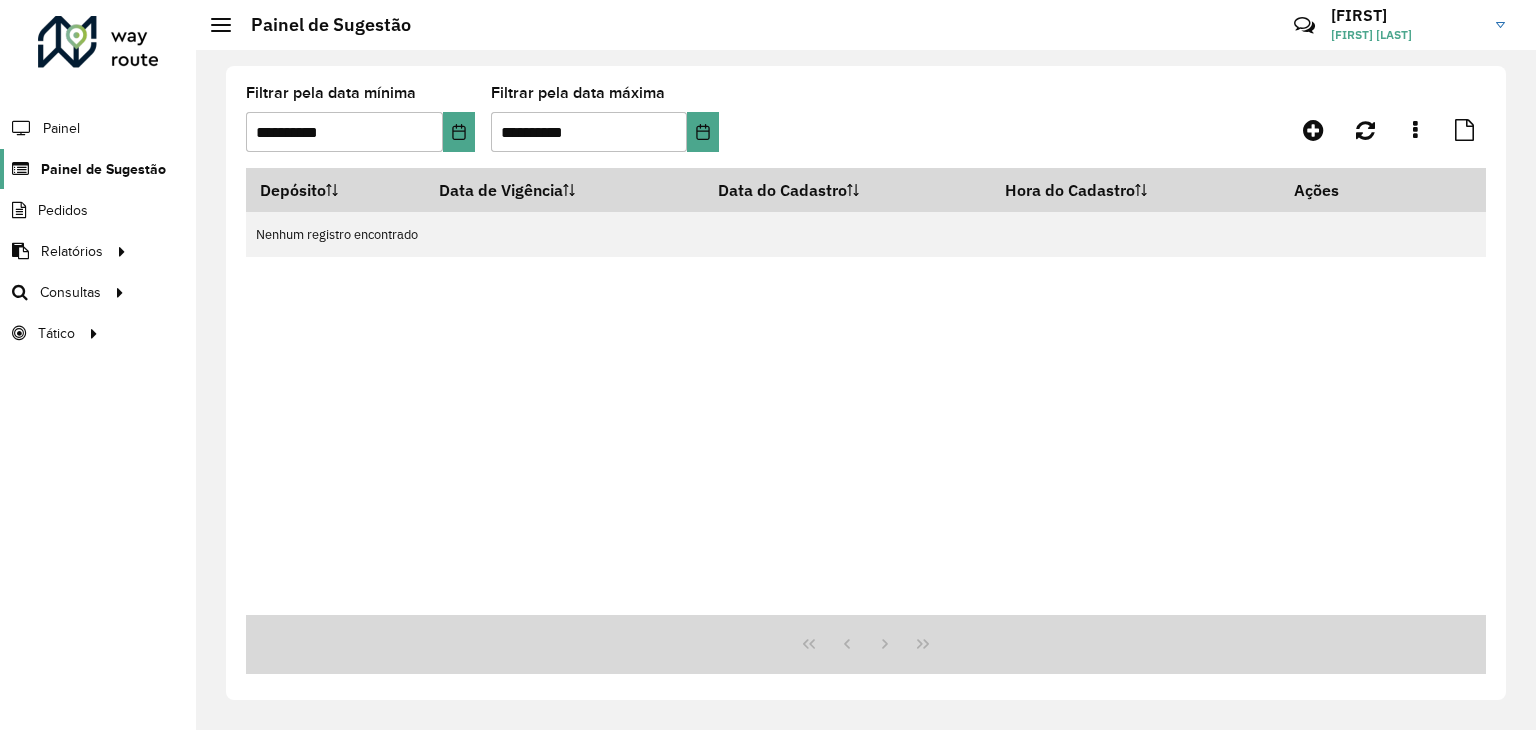 click on "Painel de Sugestão" 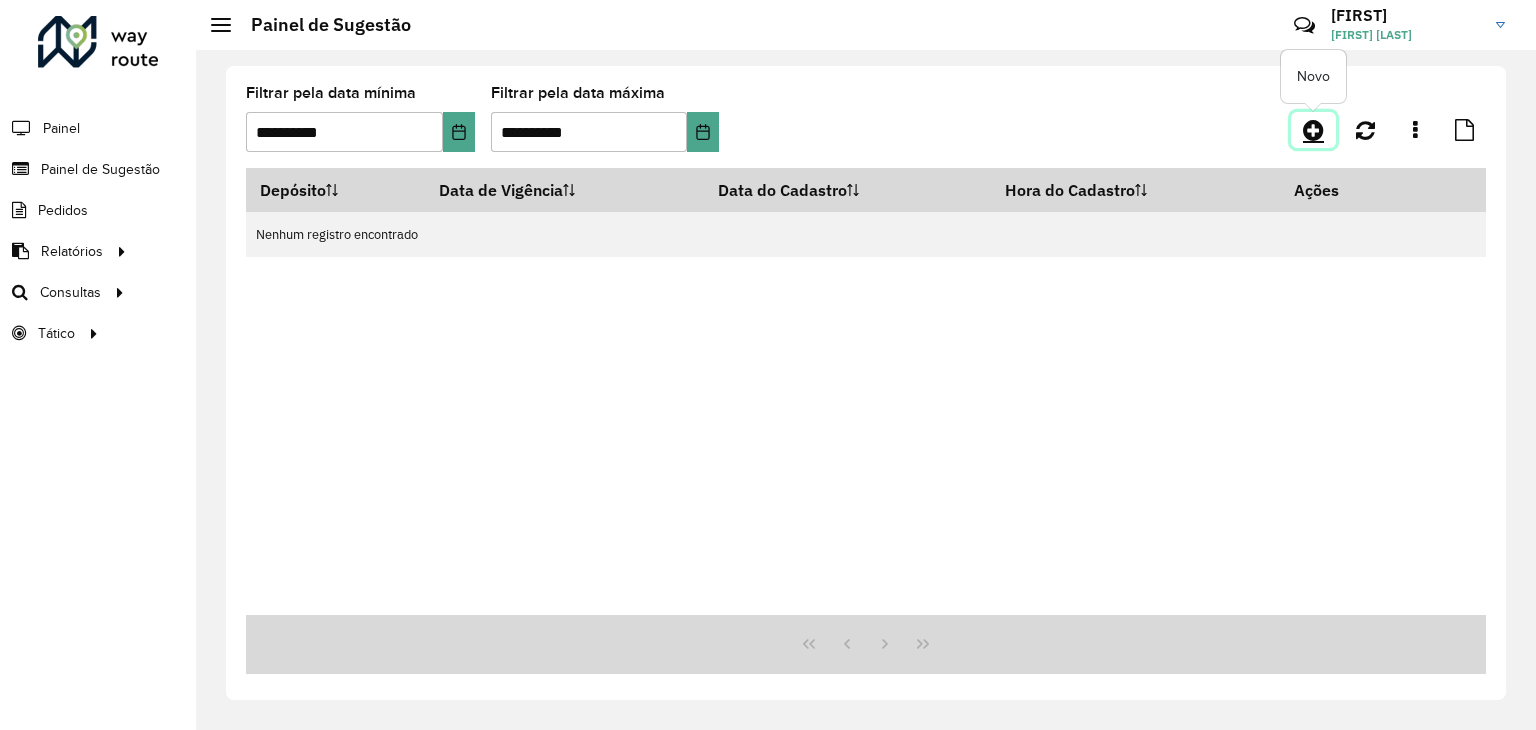 click 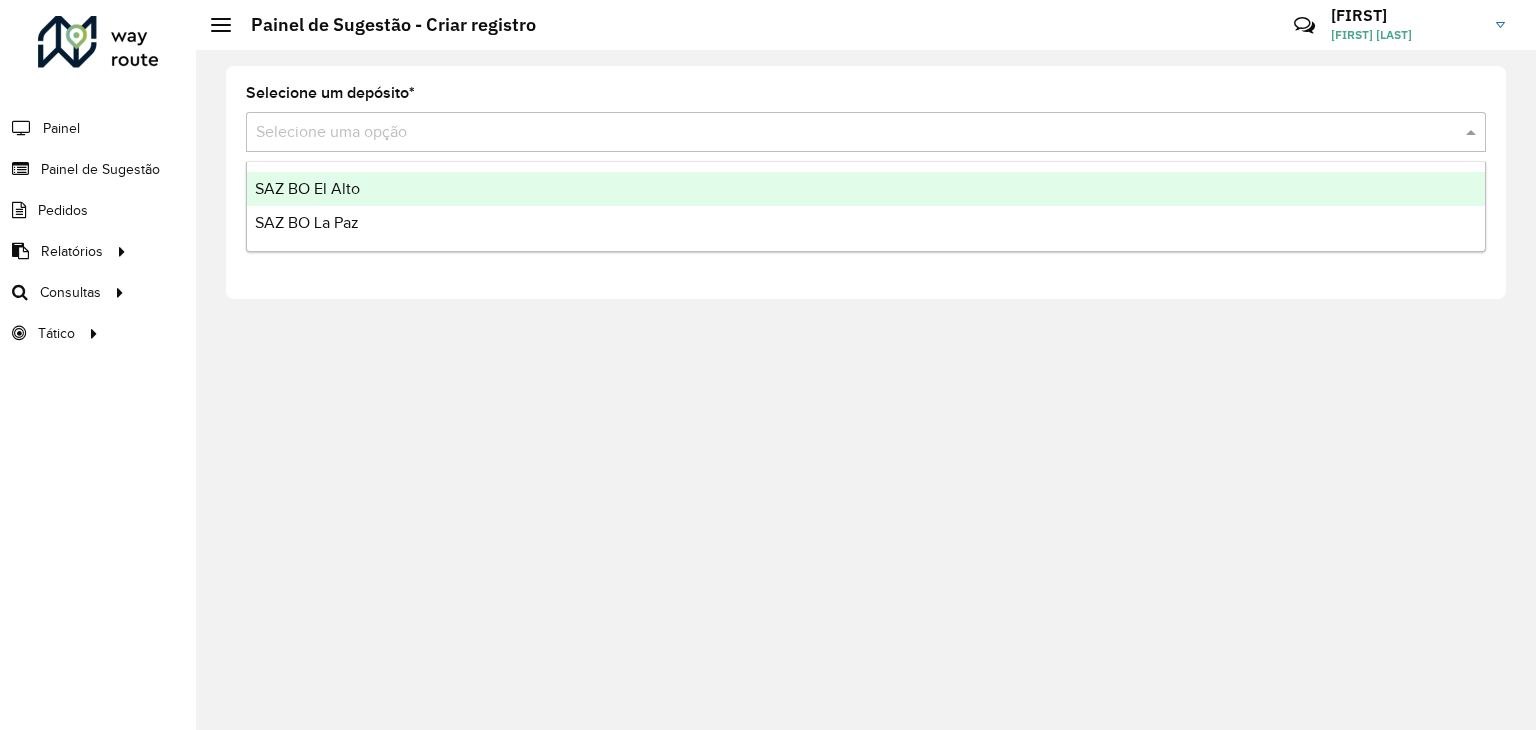 click at bounding box center [846, 133] 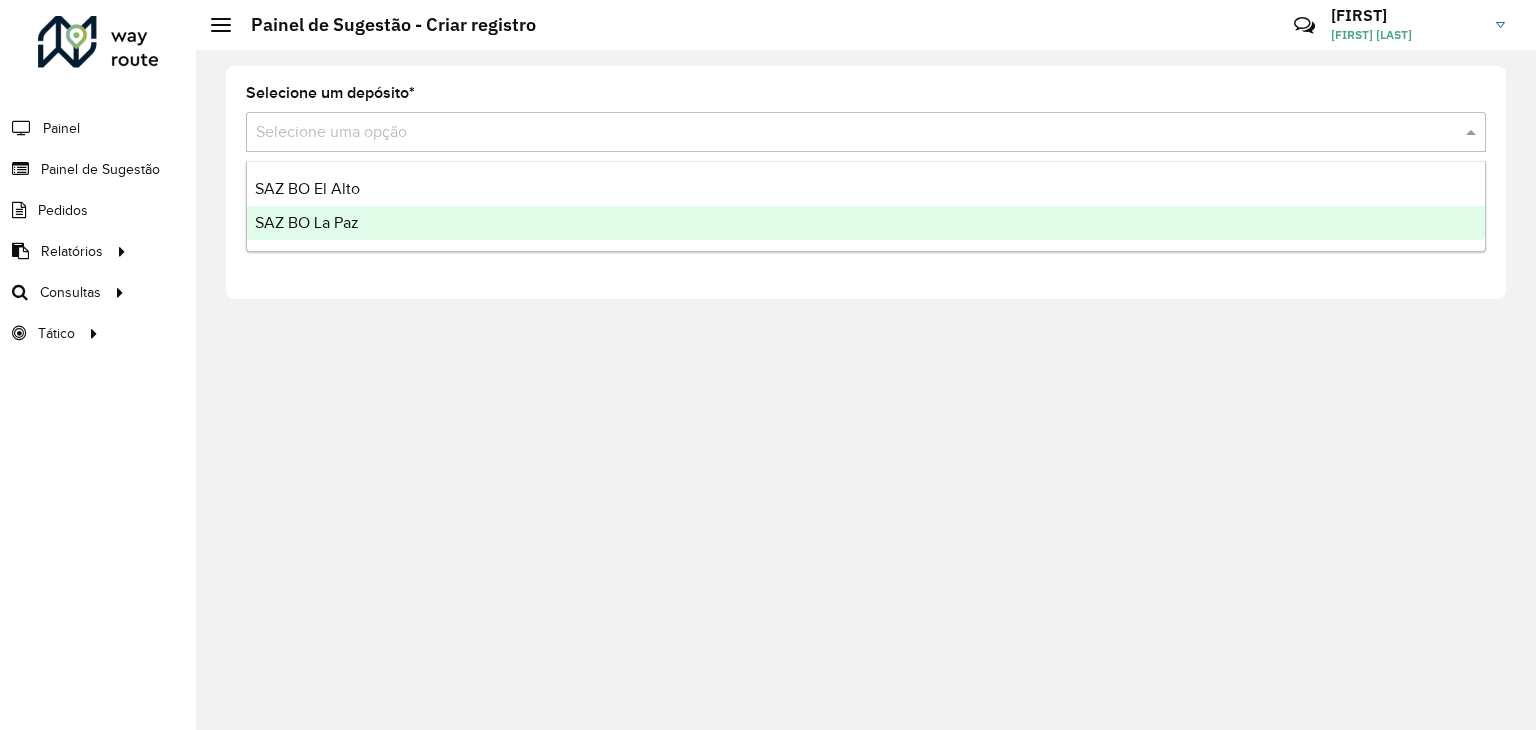 click on "SAZ BO La Paz" at bounding box center [866, 223] 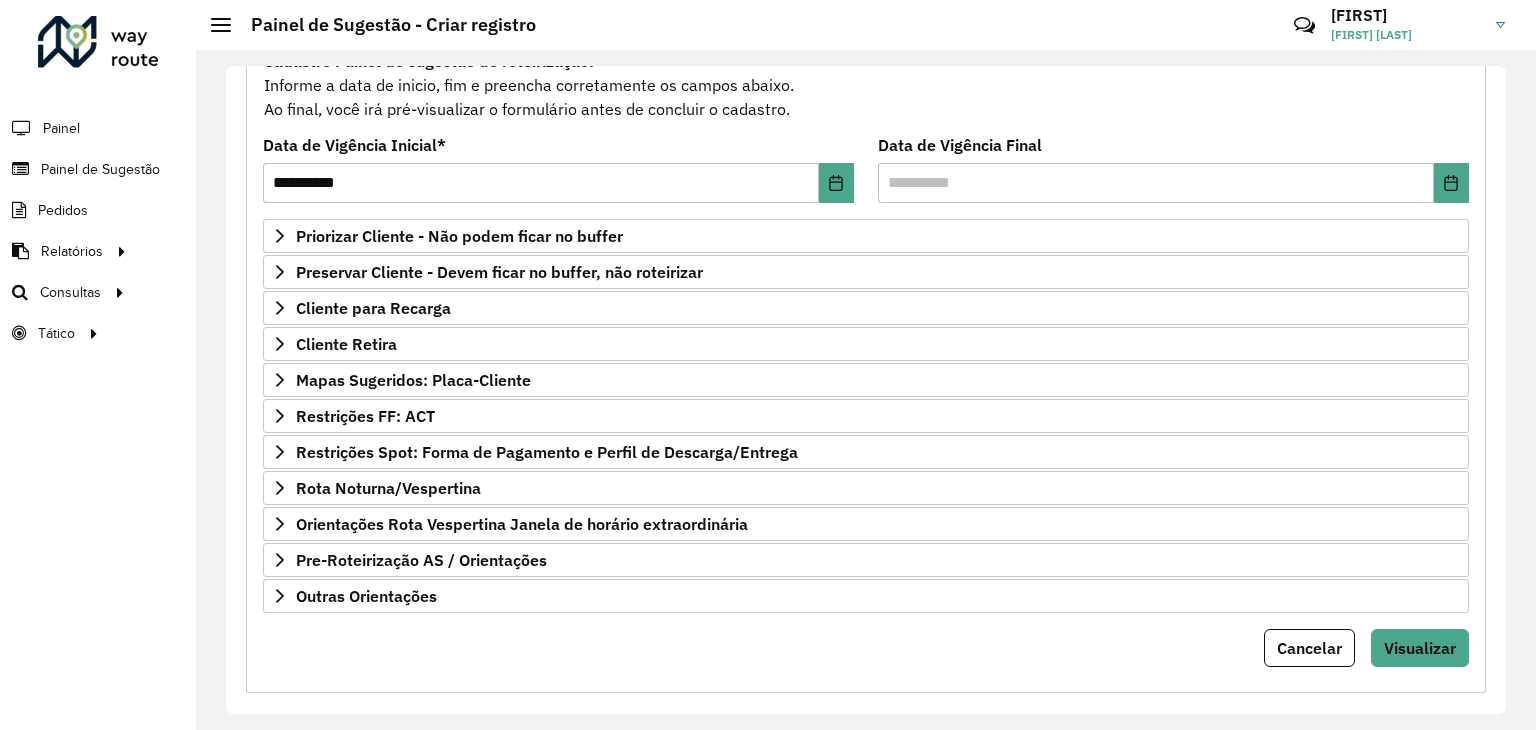 scroll, scrollTop: 224, scrollLeft: 0, axis: vertical 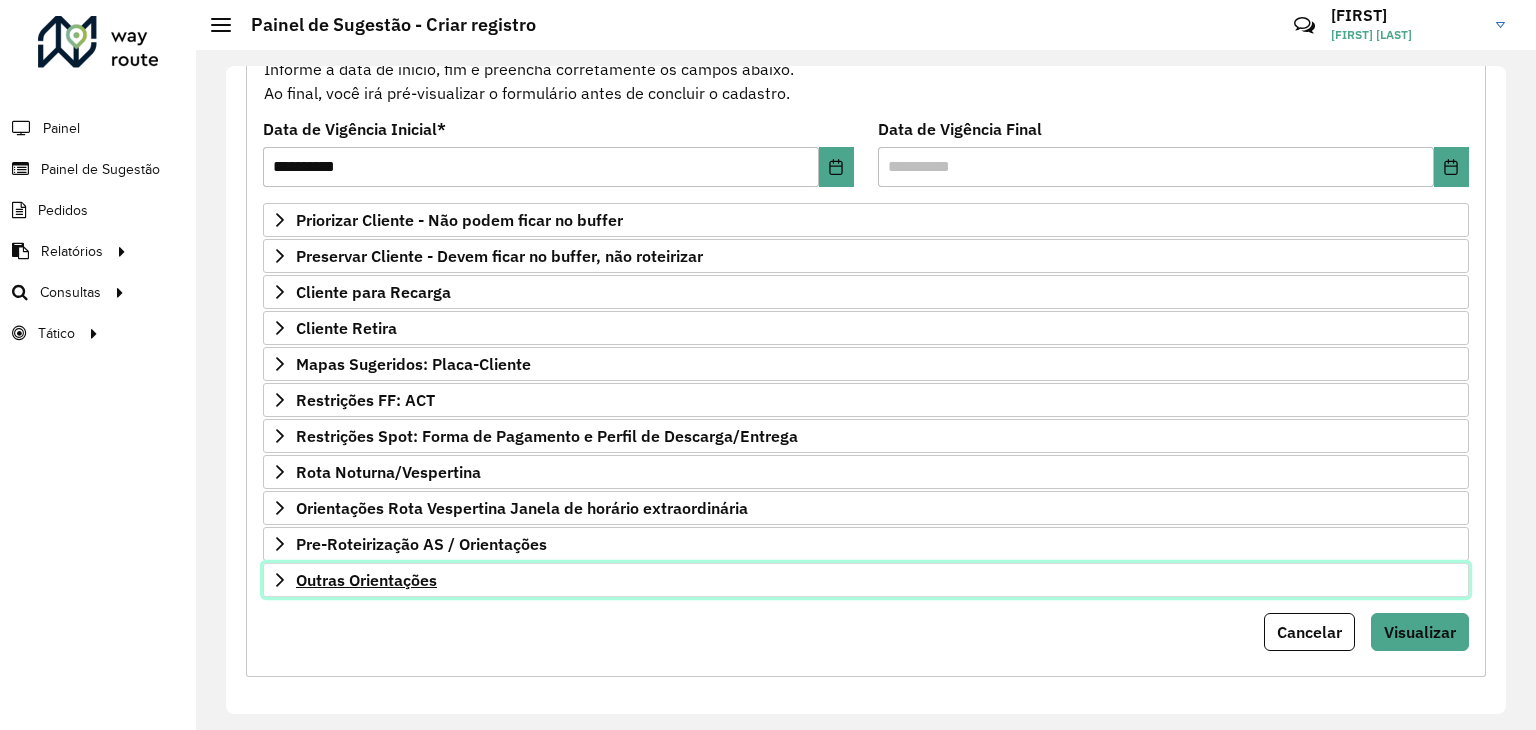 click on "Outras Orientações" at bounding box center (366, 580) 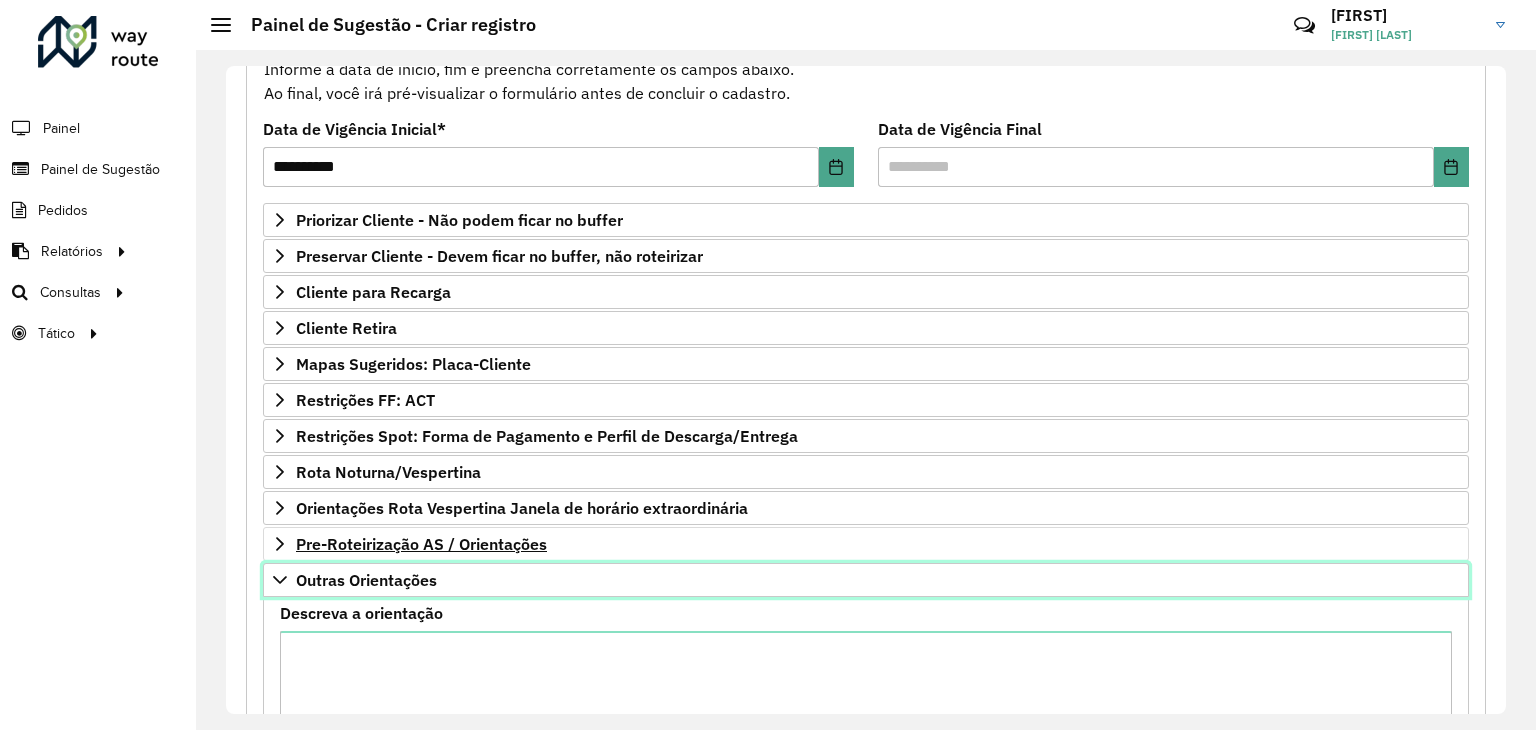 scroll, scrollTop: 453, scrollLeft: 0, axis: vertical 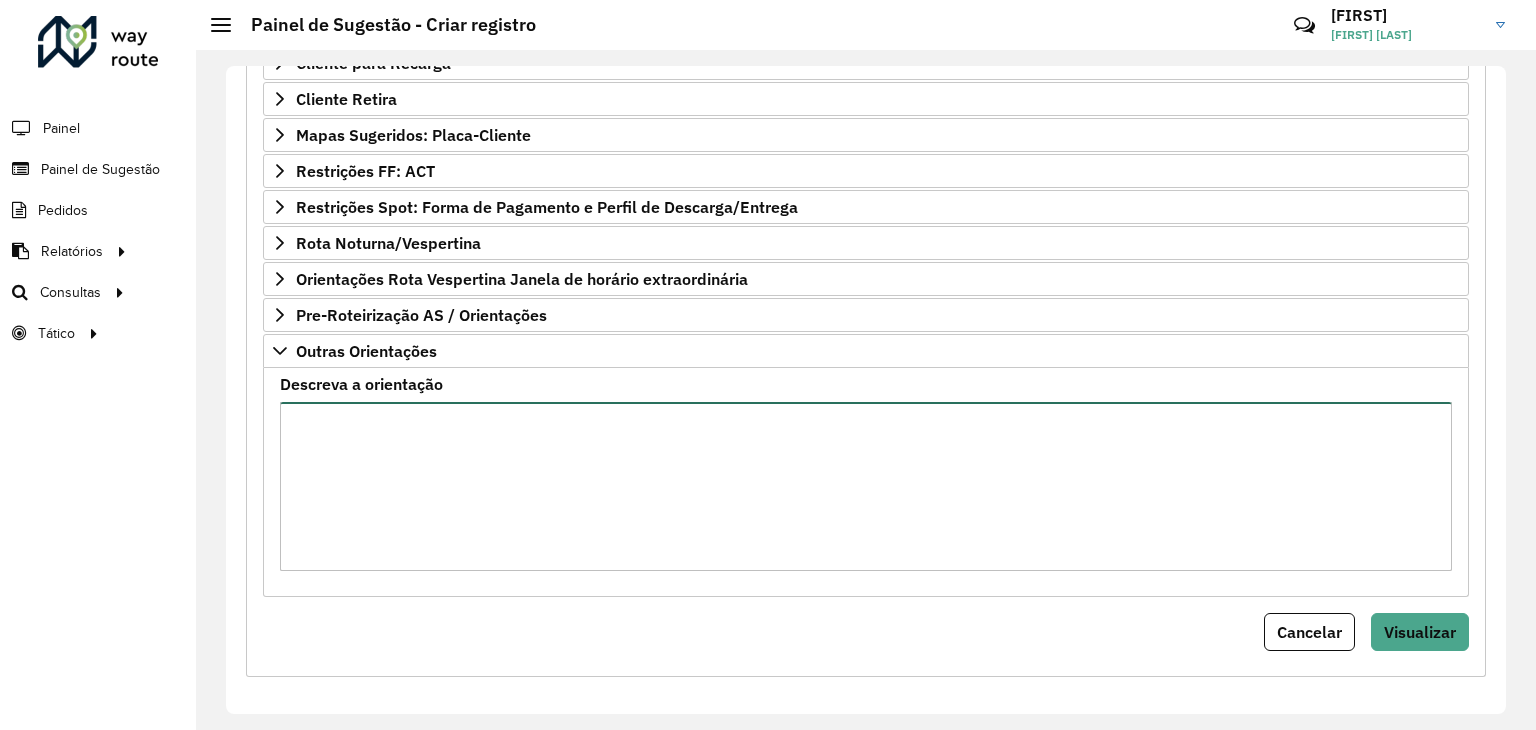 click on "Descreva a orientação" at bounding box center (866, 486) 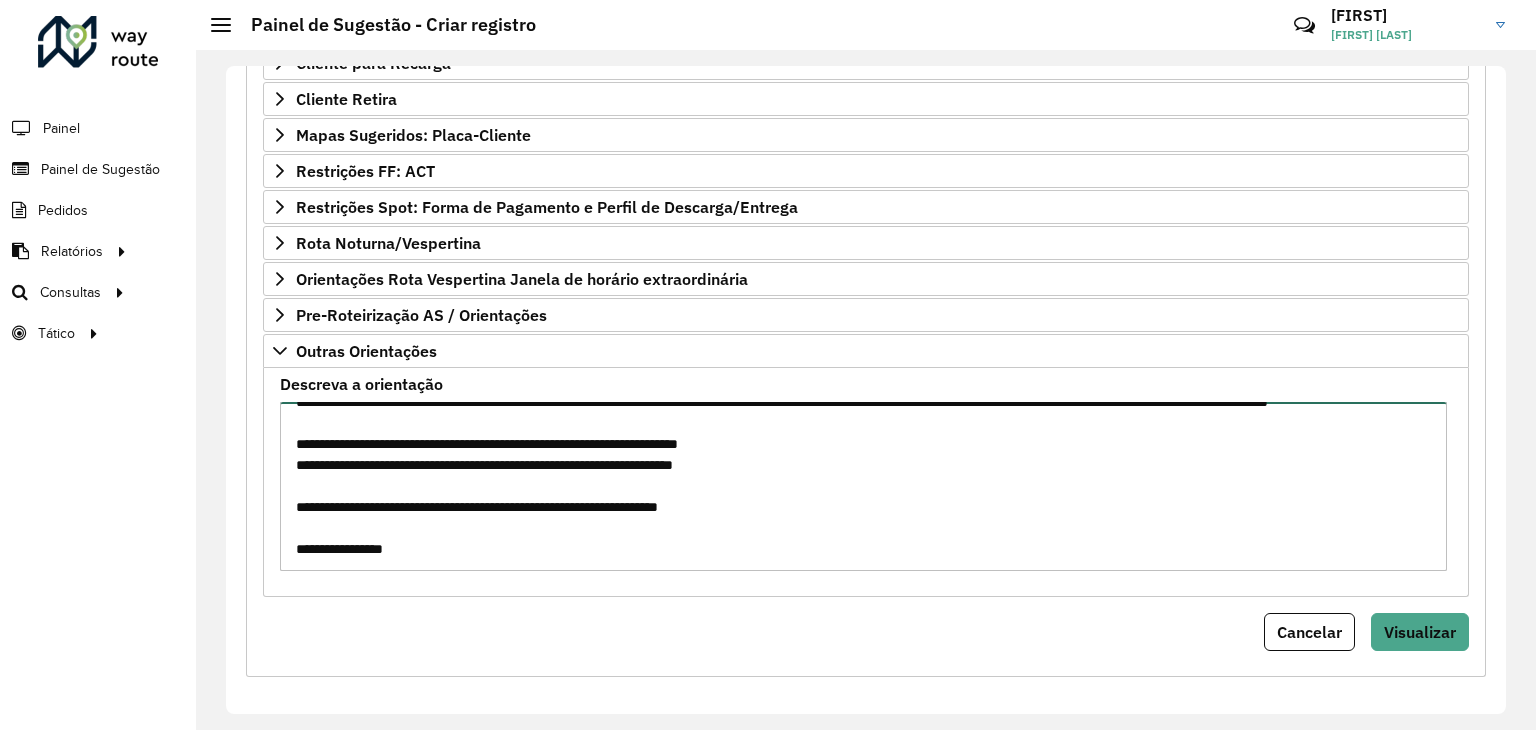 scroll, scrollTop: 42, scrollLeft: 0, axis: vertical 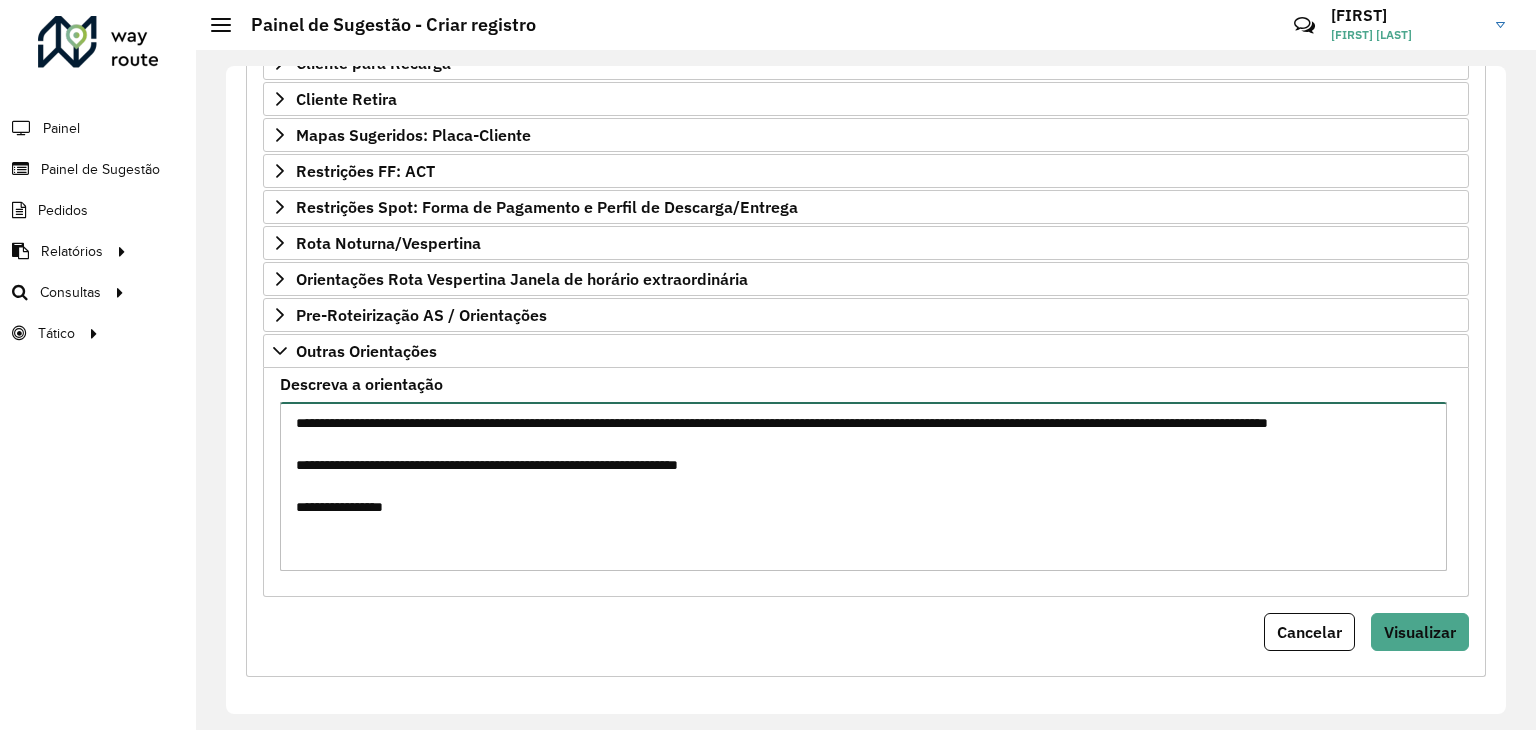 click on "**********" at bounding box center [863, 486] 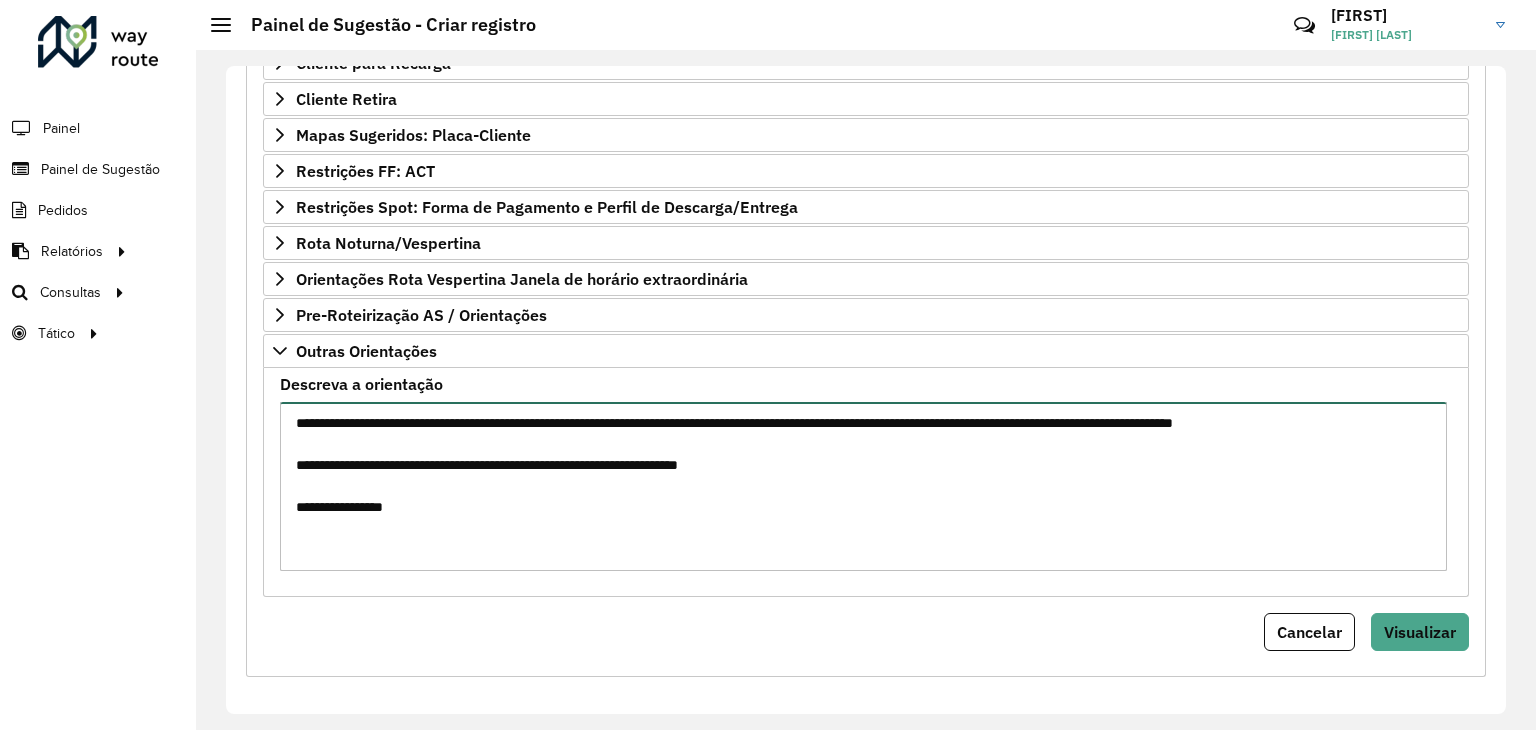 click on "**********" at bounding box center [863, 486] 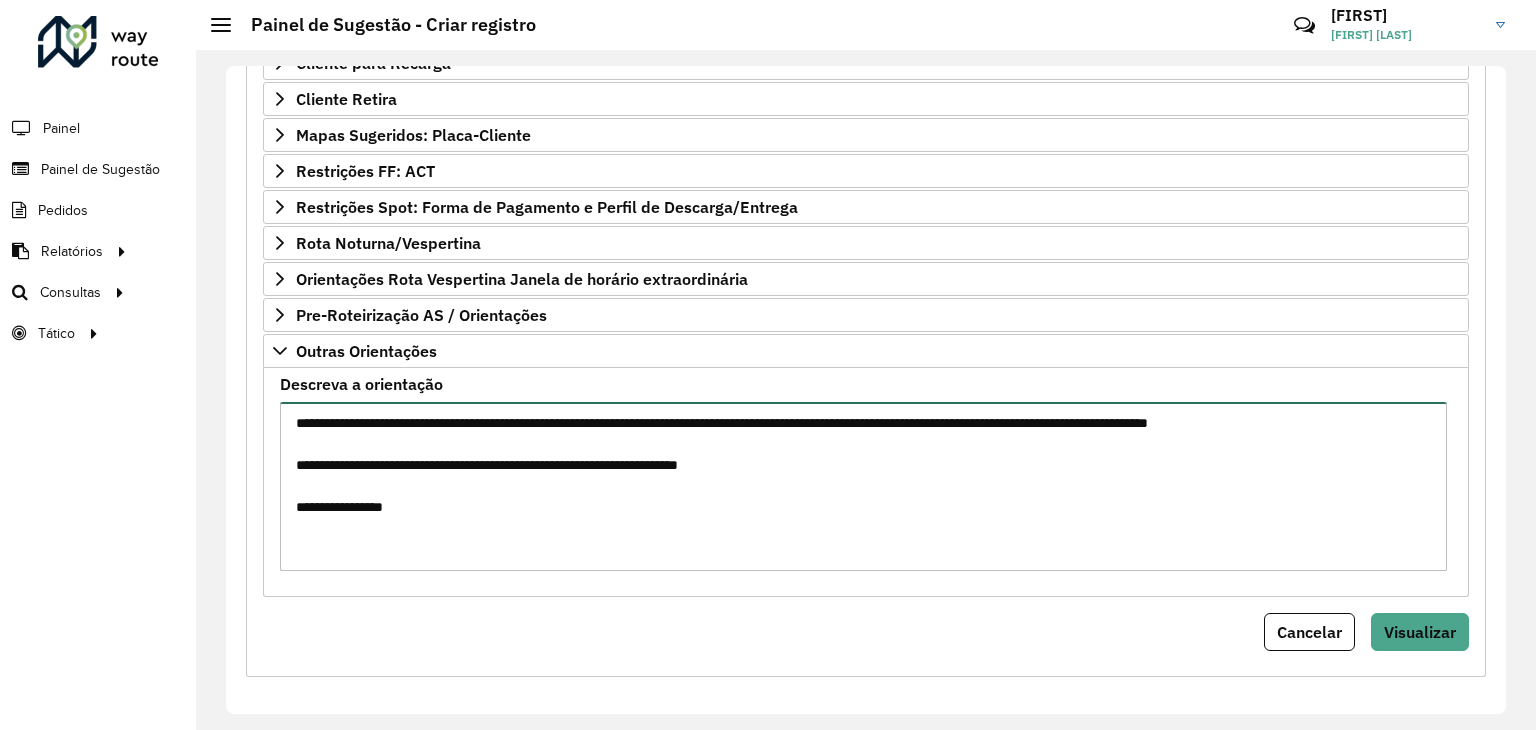 click on "**********" at bounding box center (863, 486) 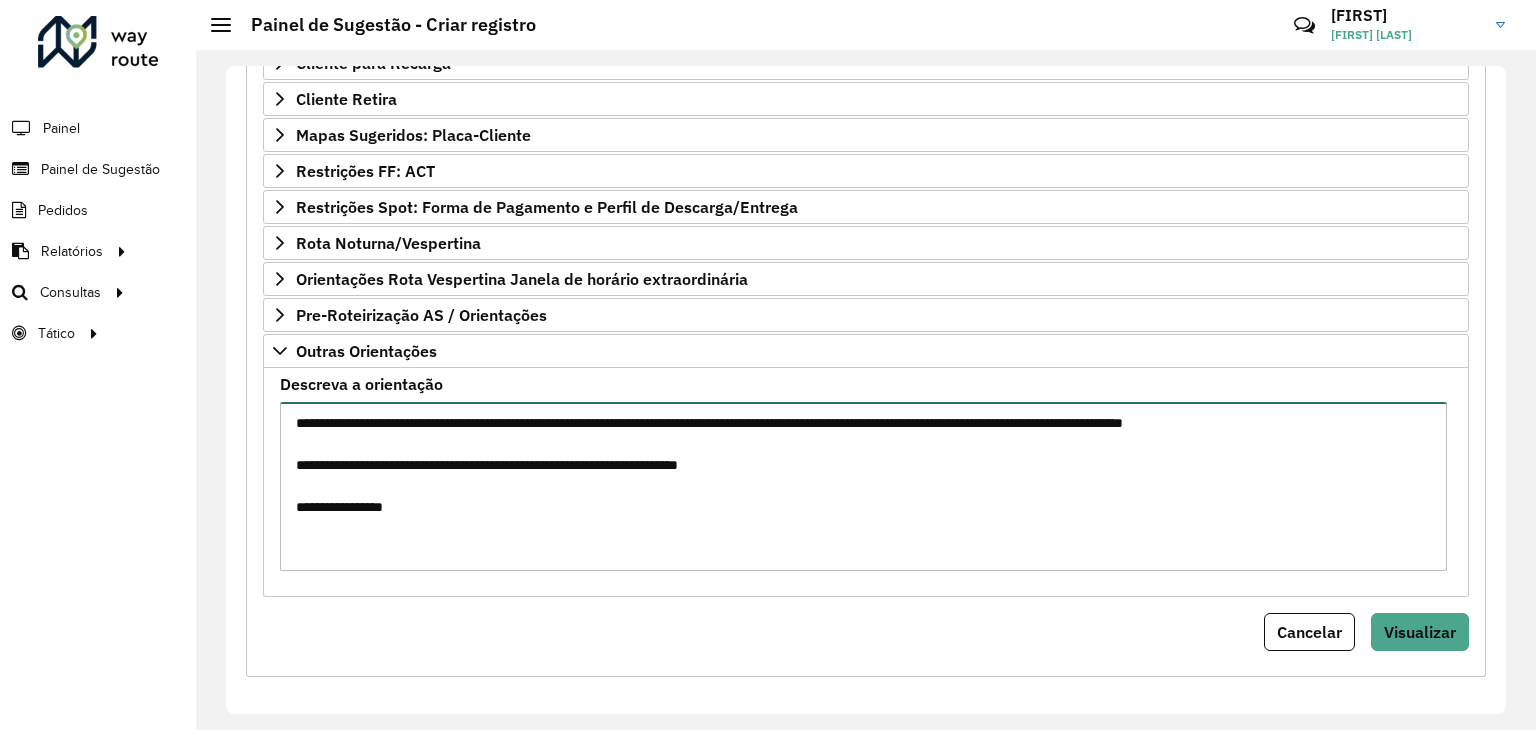 click on "**********" at bounding box center (863, 486) 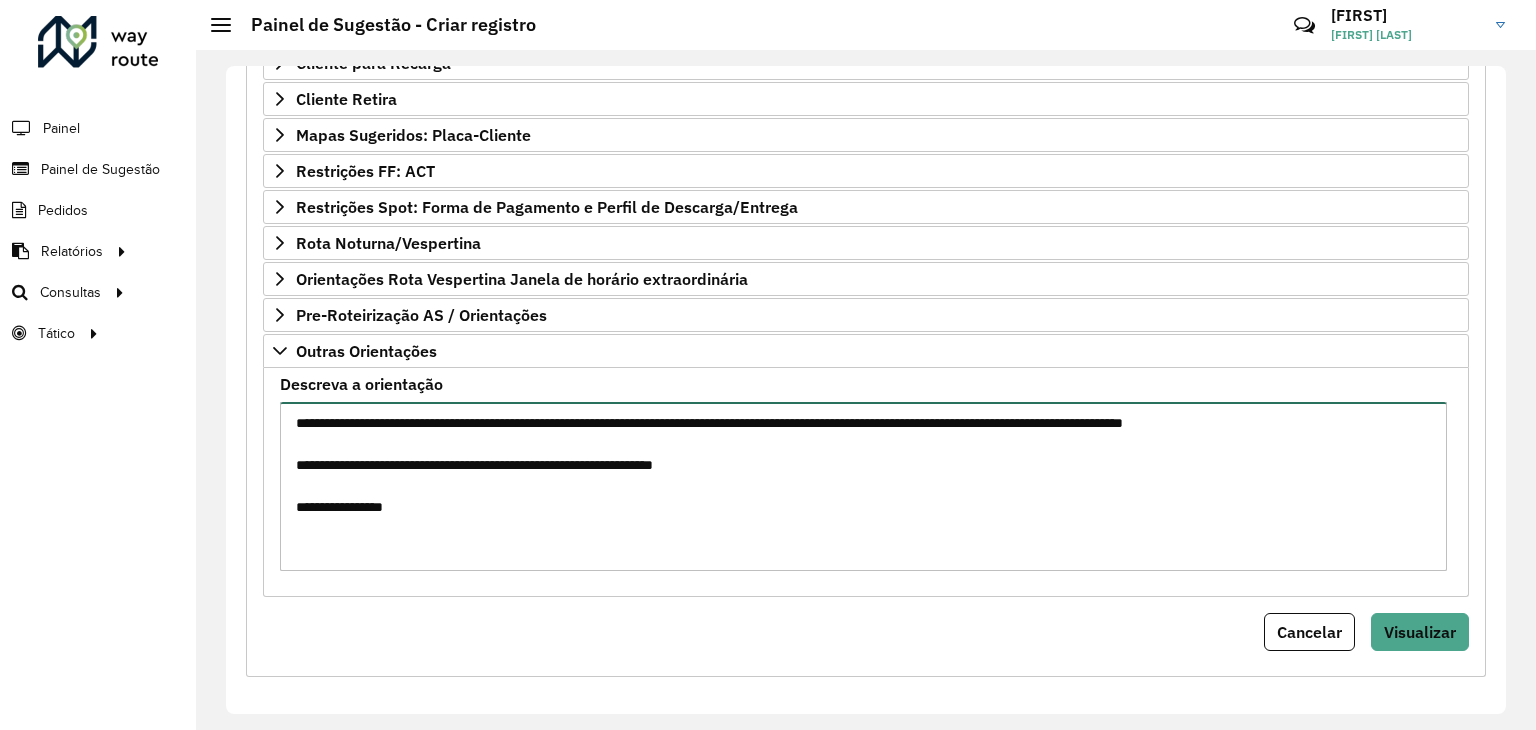 click on "**********" at bounding box center (863, 486) 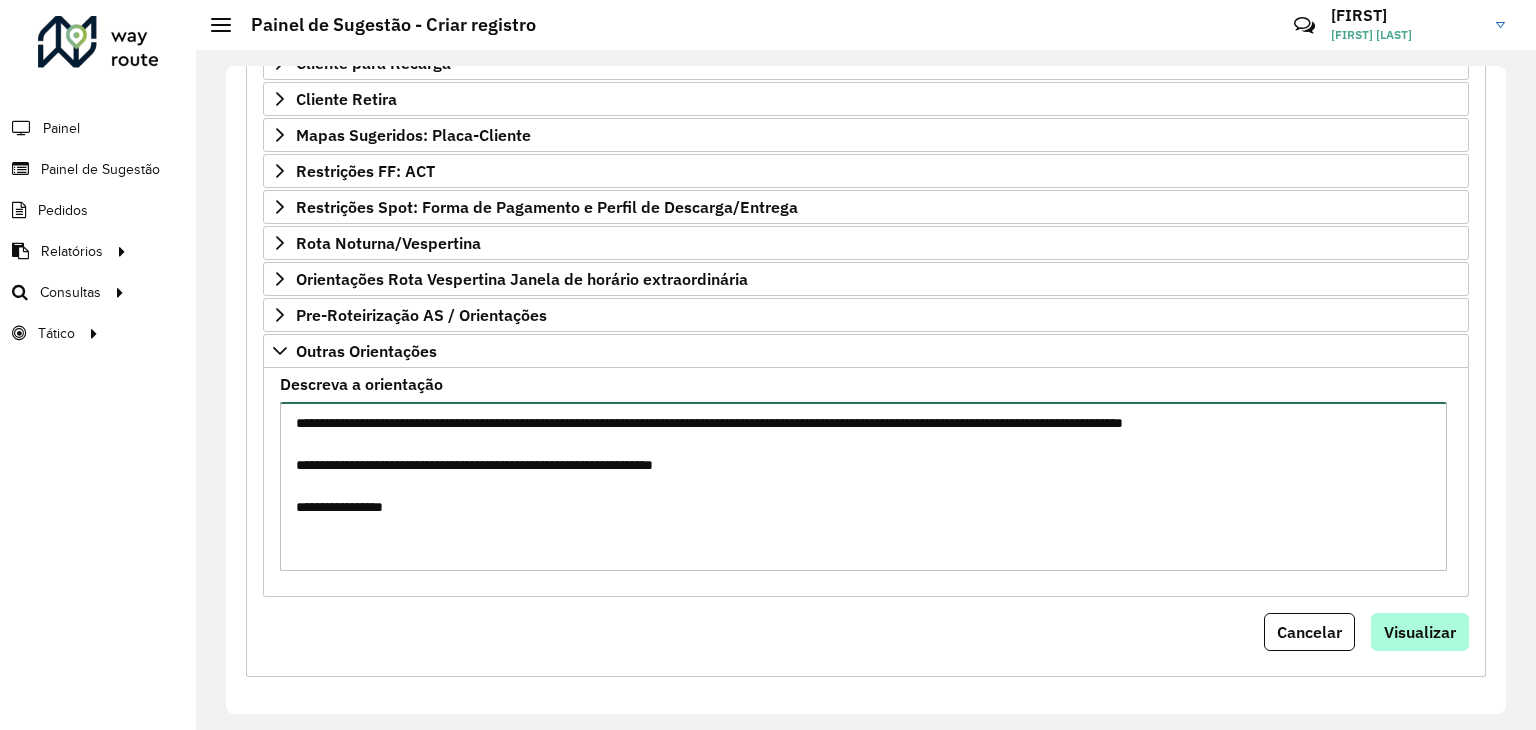type on "**********" 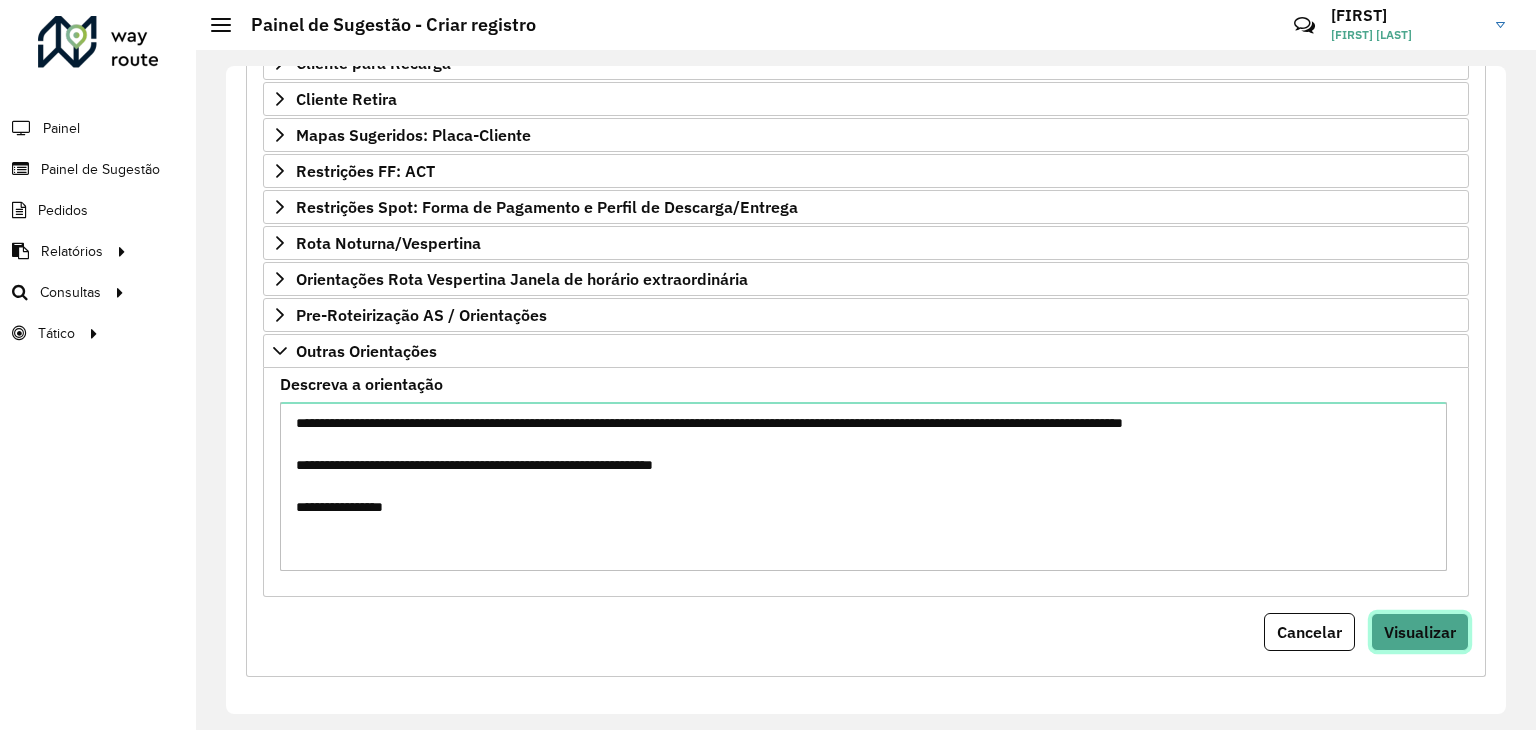 click on "Visualizar" at bounding box center (1420, 632) 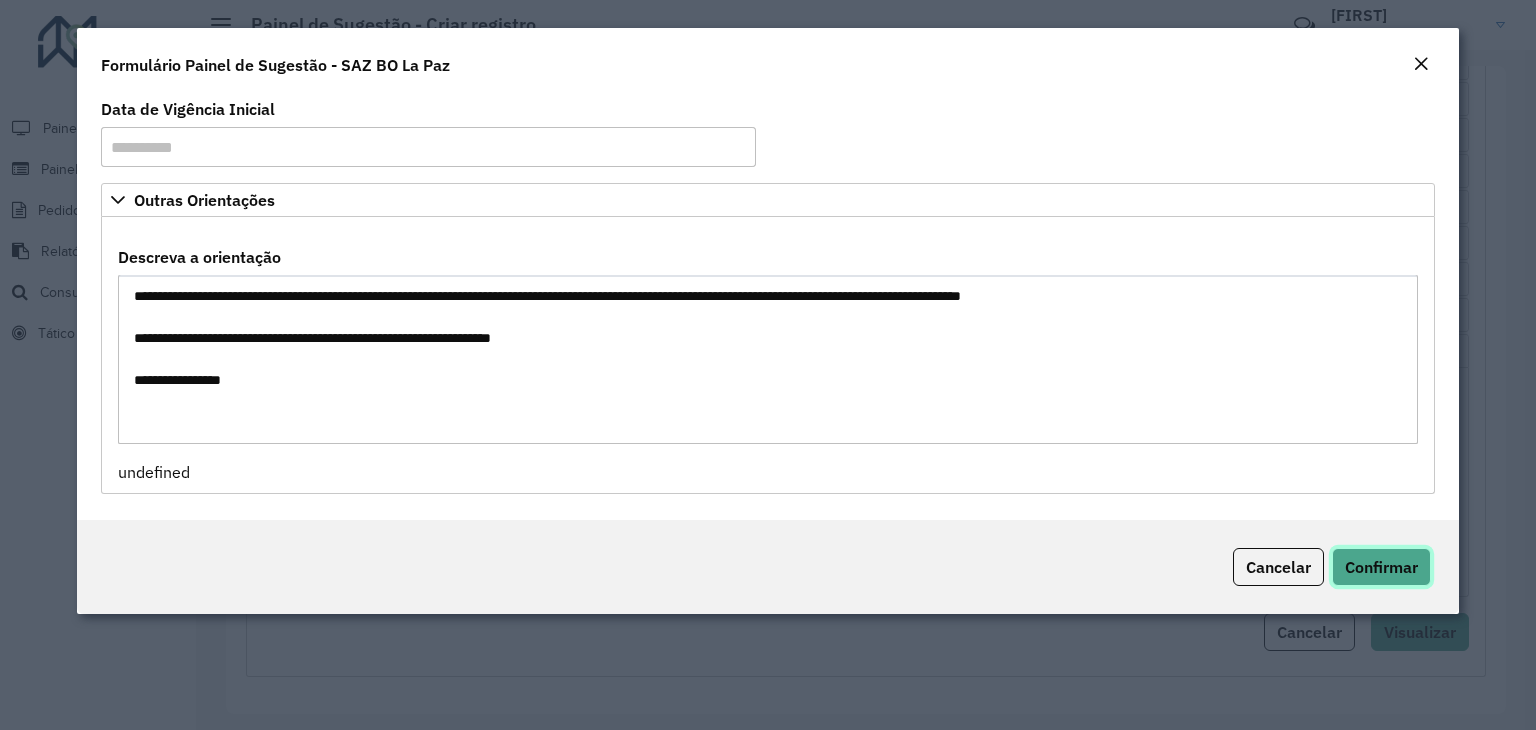 click on "Confirmar" 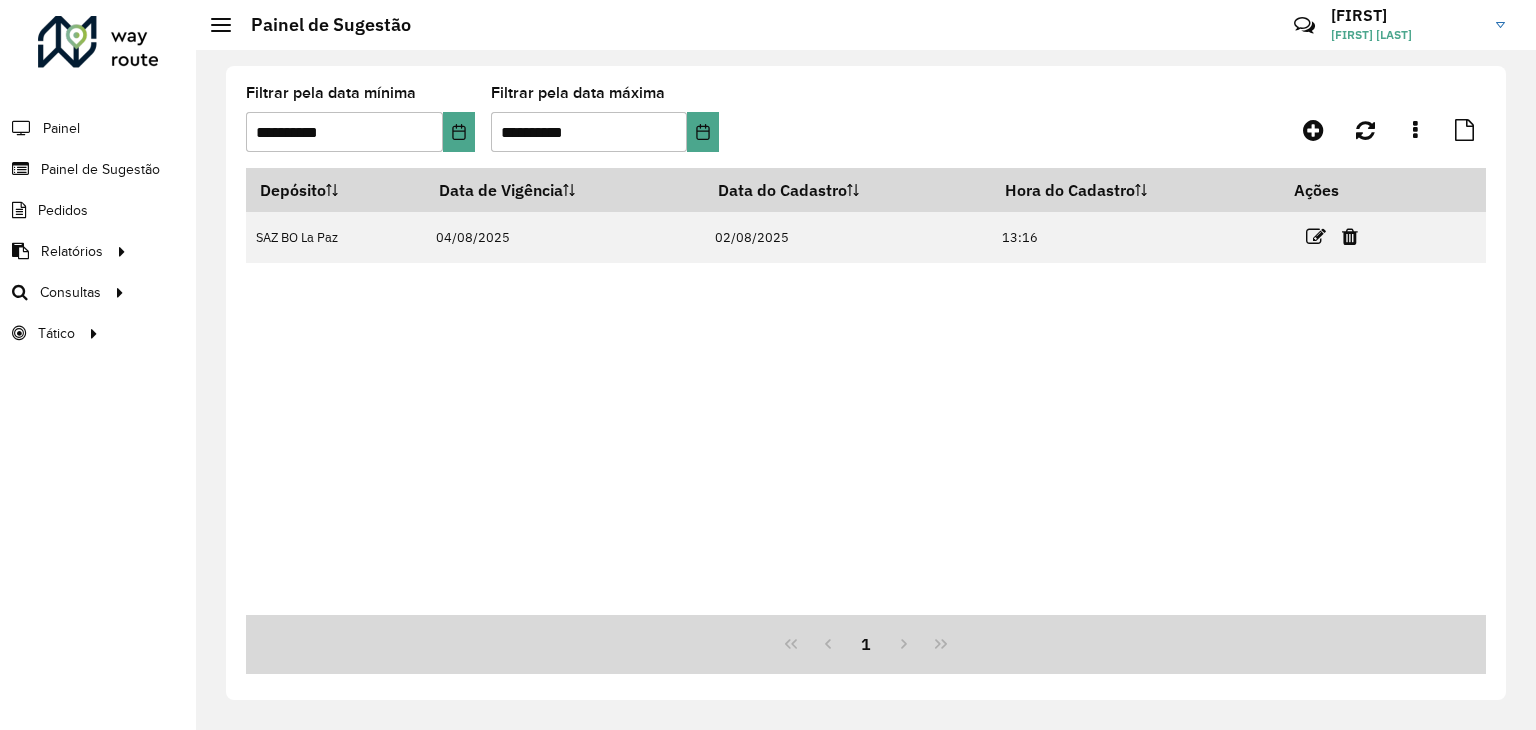 click on "Depósito   Data de Vigência   Data do Cadastro   Hora do Cadastro   Ações   SAZ BO [CITY]   [DATE]/[DATE]/[YEAR]   [DATE]/[DATE]/[YEAR]   [TIME]" at bounding box center (866, 391) 